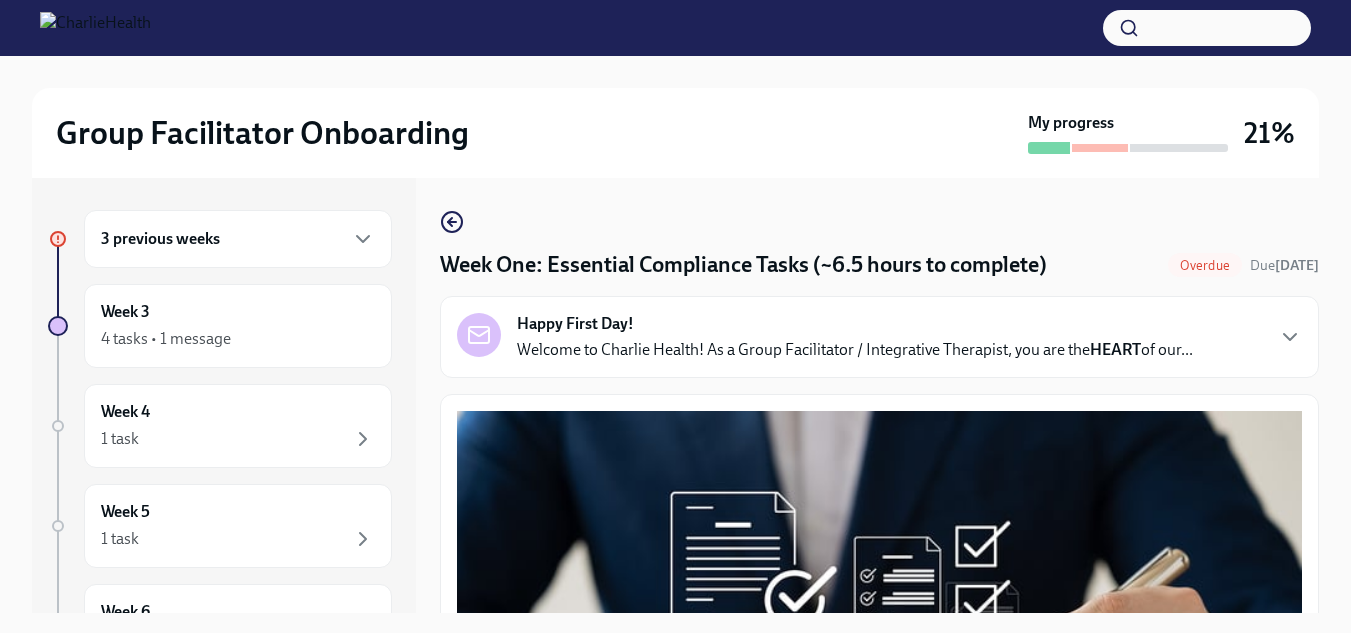 scroll, scrollTop: 36, scrollLeft: 0, axis: vertical 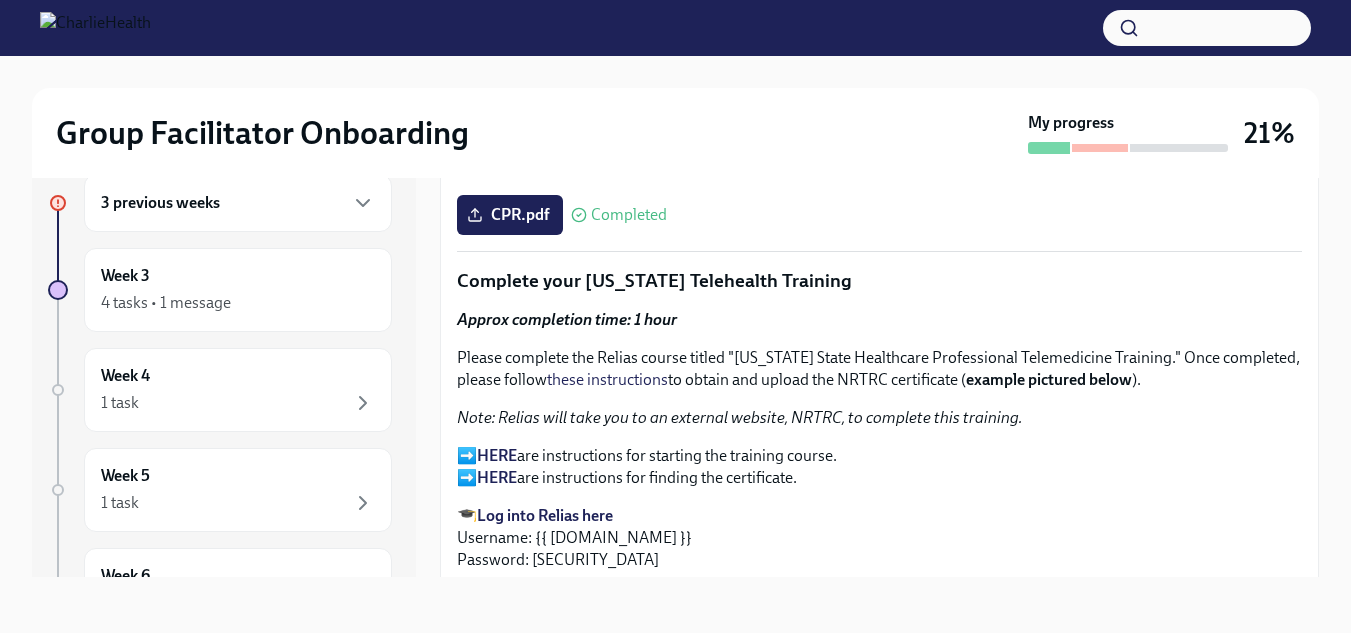click on "HERE" at bounding box center [497, 477] 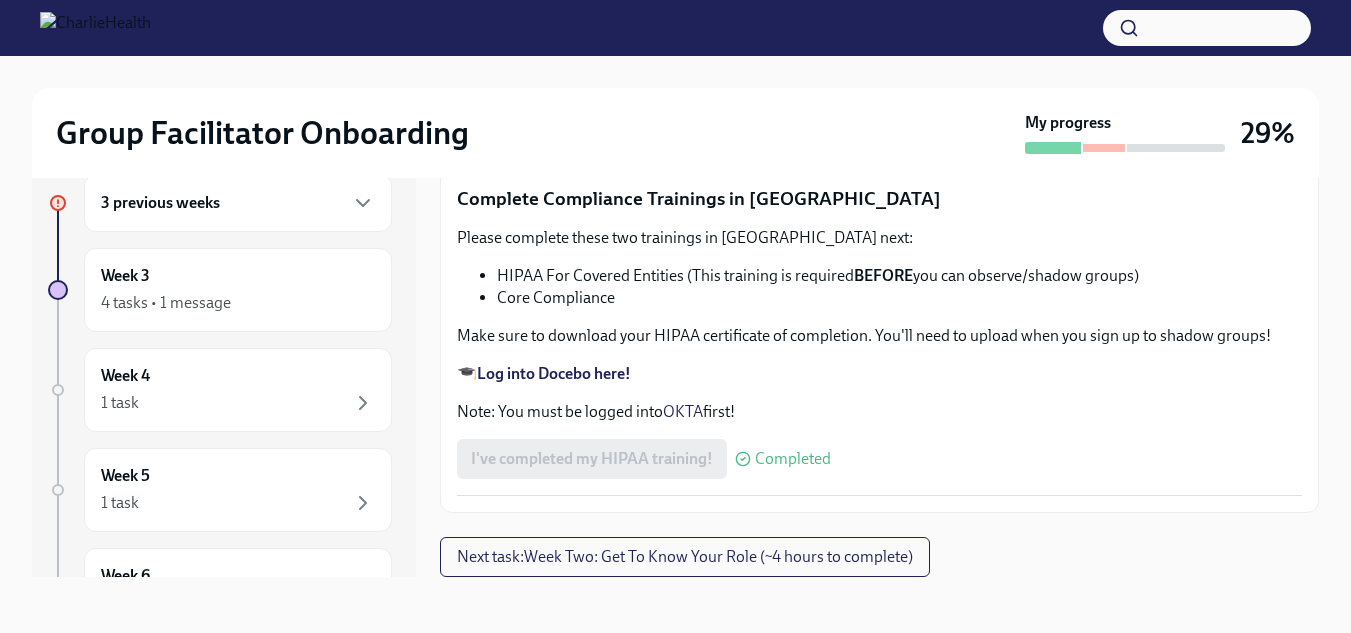 scroll, scrollTop: 4844, scrollLeft: 0, axis: vertical 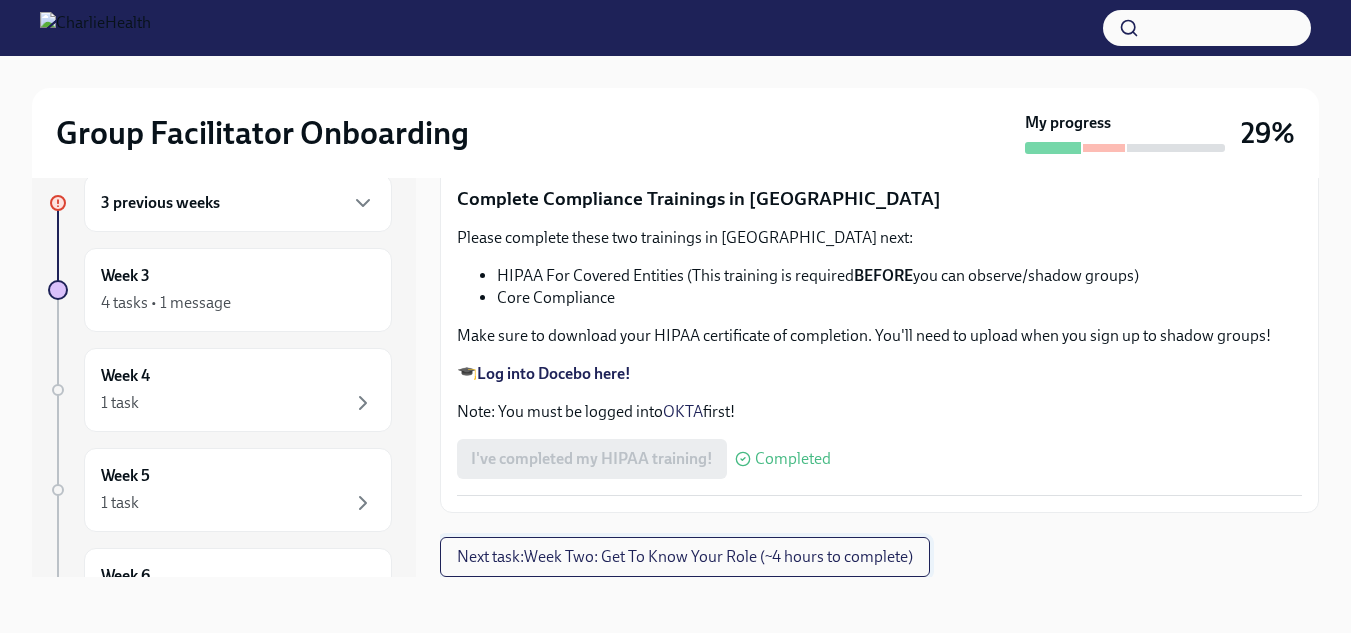 click on "Next task :  Week Two: Get To Know Your Role (~4 hours to complete)" at bounding box center (685, 557) 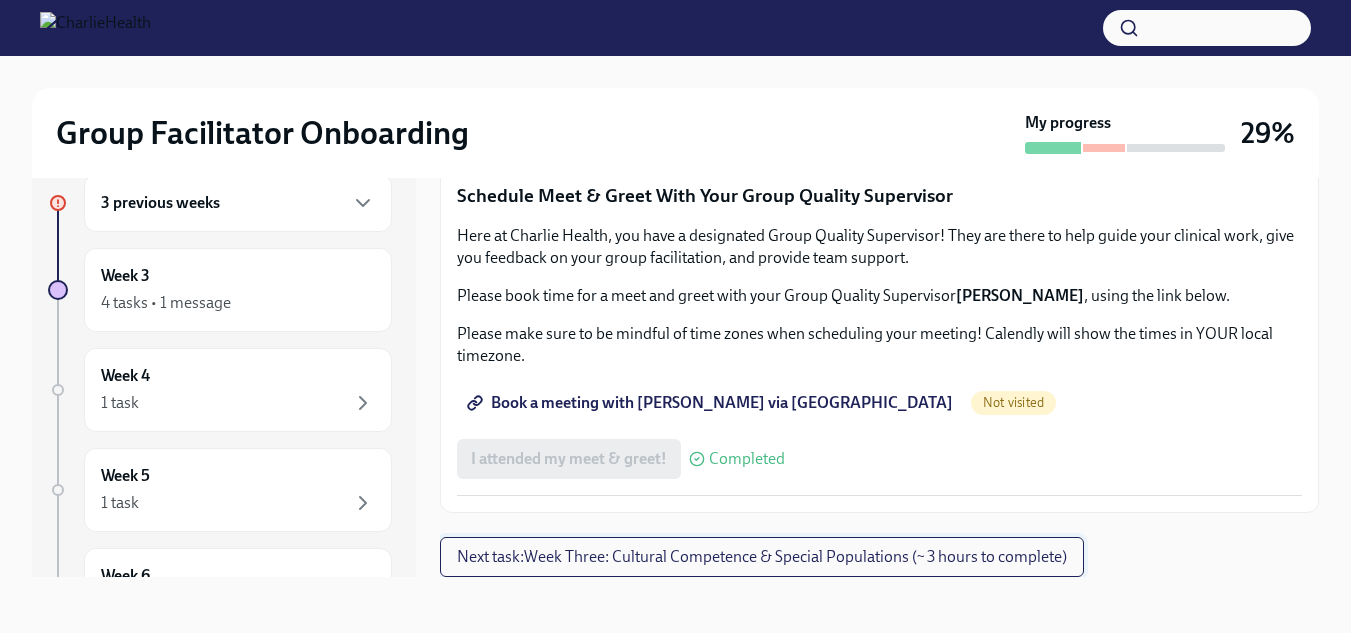 scroll, scrollTop: 2031, scrollLeft: 0, axis: vertical 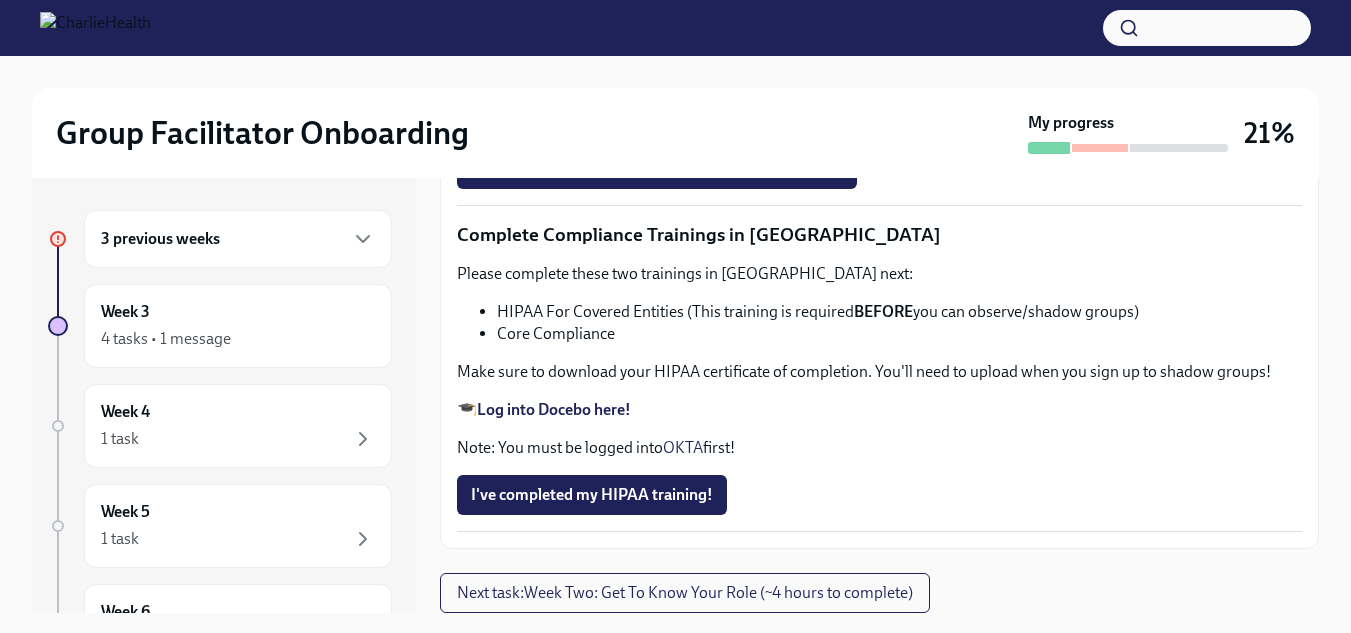 click on "Upload [US_STATE] Telehealth Certificate" at bounding box center (625, -142) 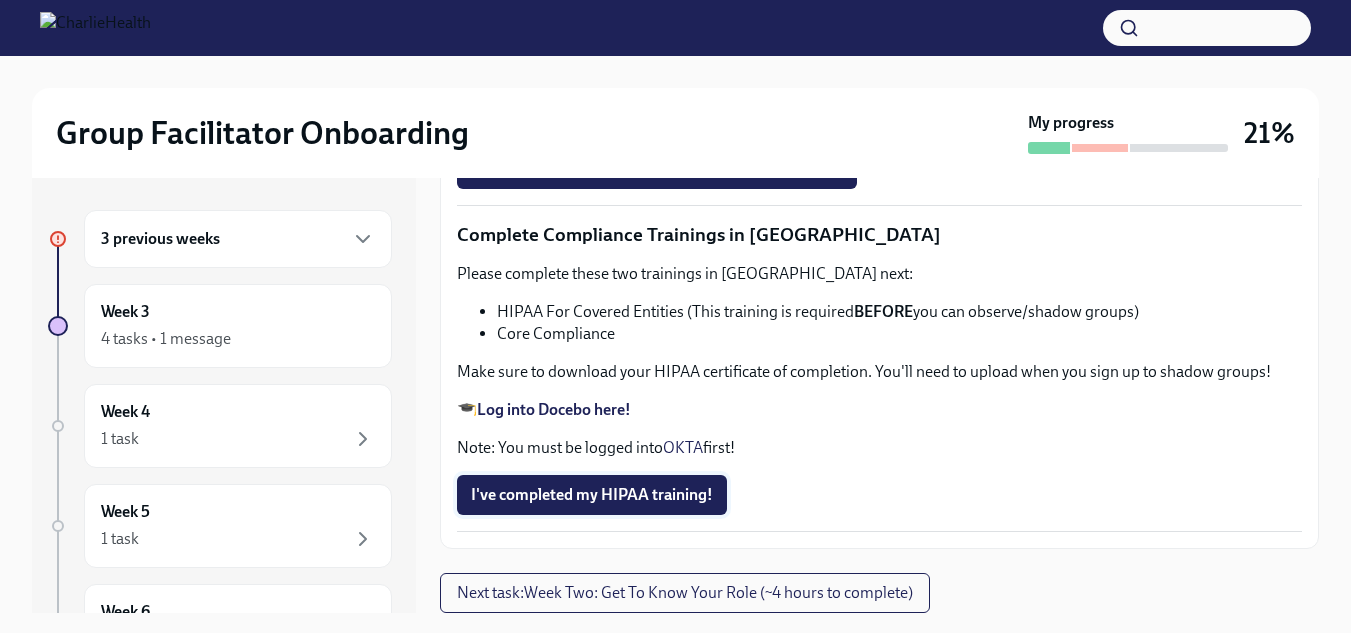click on "I've completed my HIPAA training!" at bounding box center (592, 495) 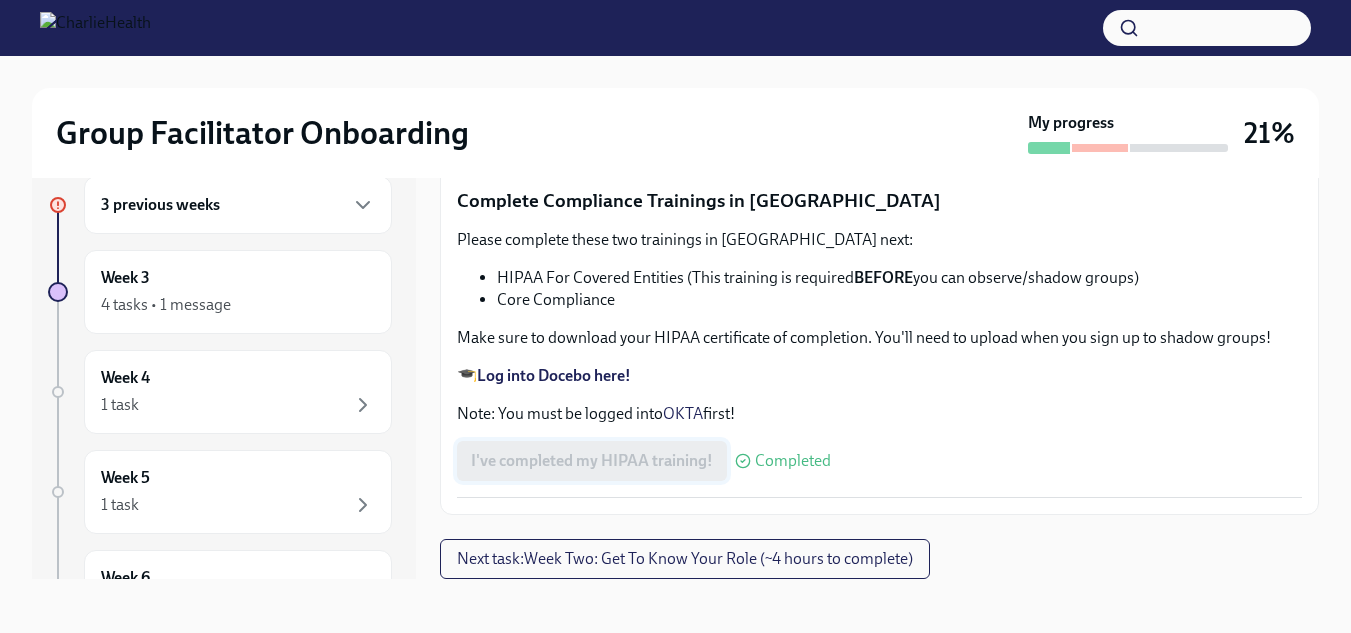 scroll, scrollTop: 36, scrollLeft: 0, axis: vertical 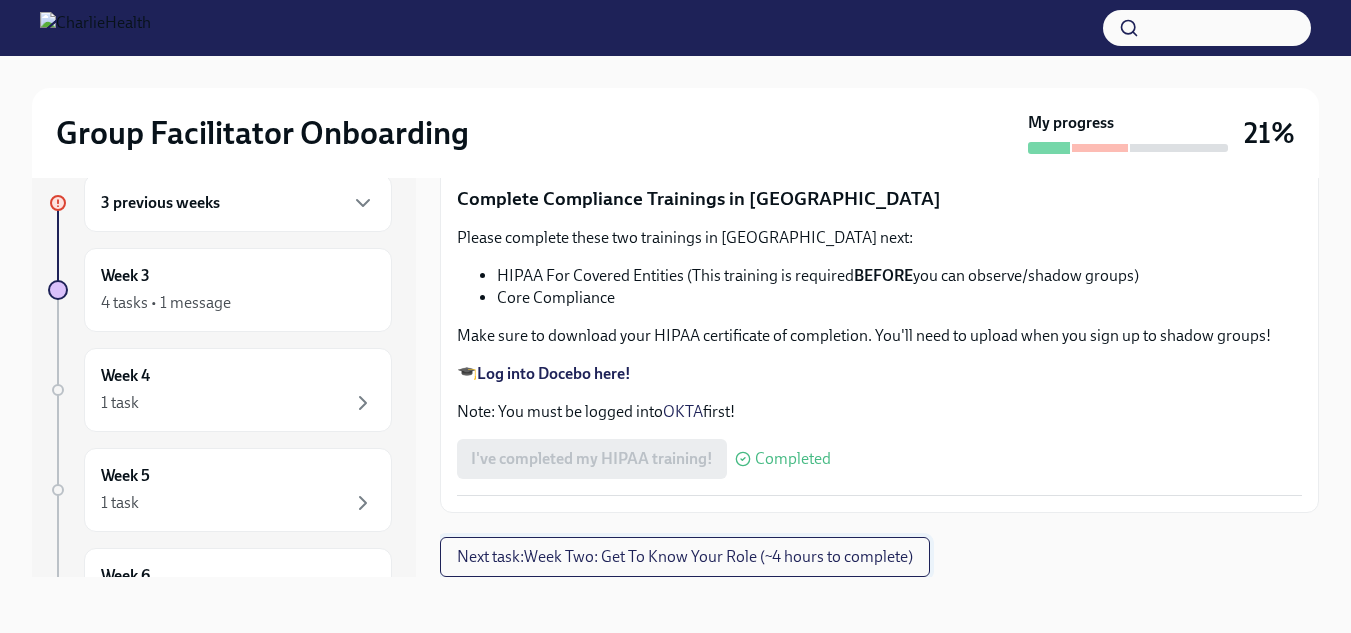 click on "Next task :  Week Two: Get To Know Your Role (~4 hours to complete)" at bounding box center (685, 557) 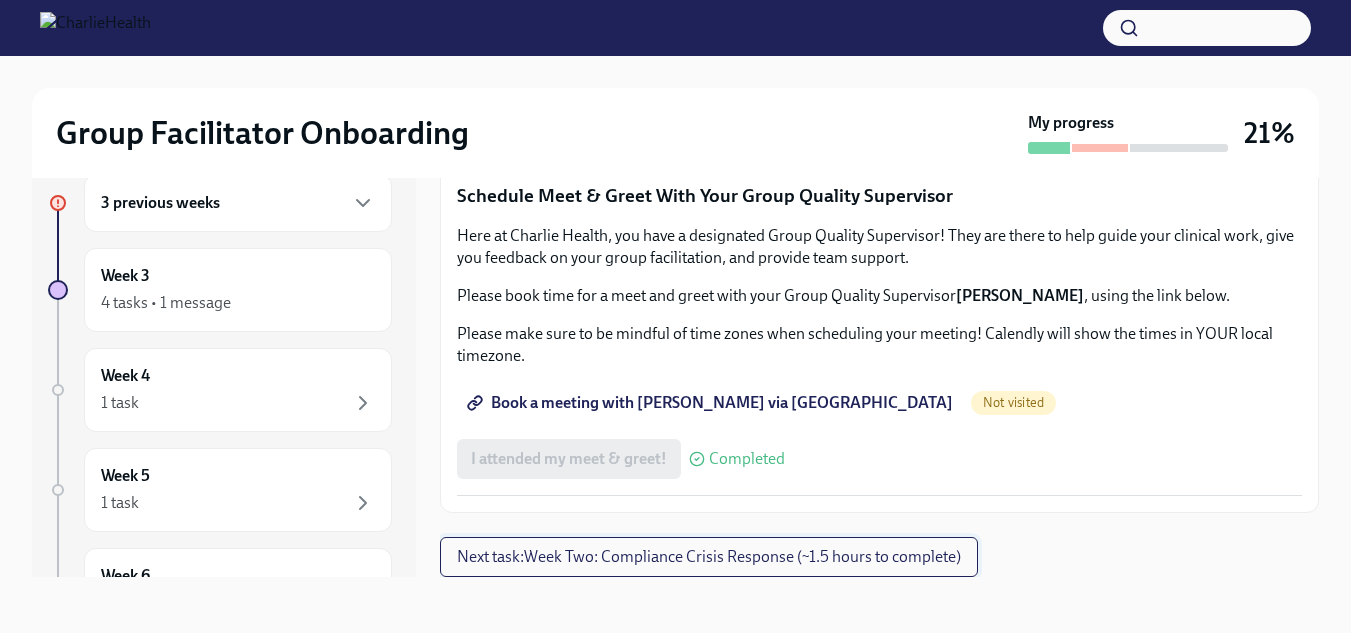 scroll, scrollTop: 1655, scrollLeft: 0, axis: vertical 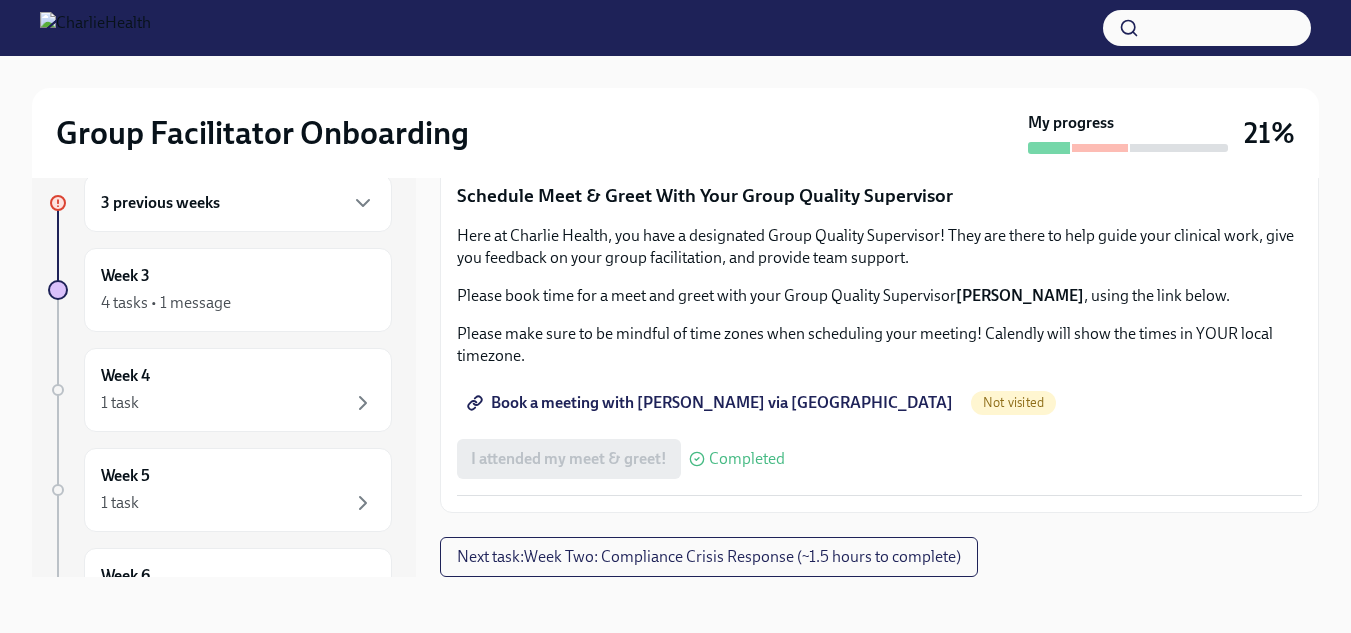 click on "I attended TWO group observation hours!" at bounding box center [615, 130] 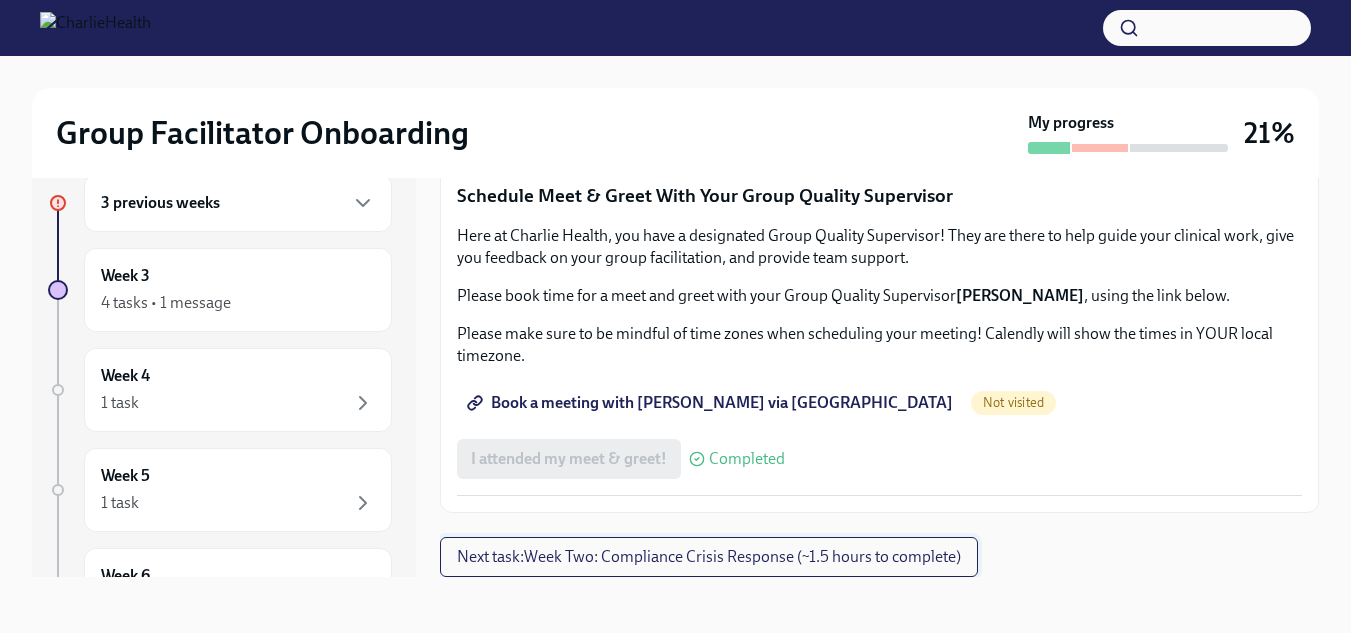 click on "Next task :  Week Two: Compliance Crisis Response (~1.5 hours to complete)" at bounding box center (709, 557) 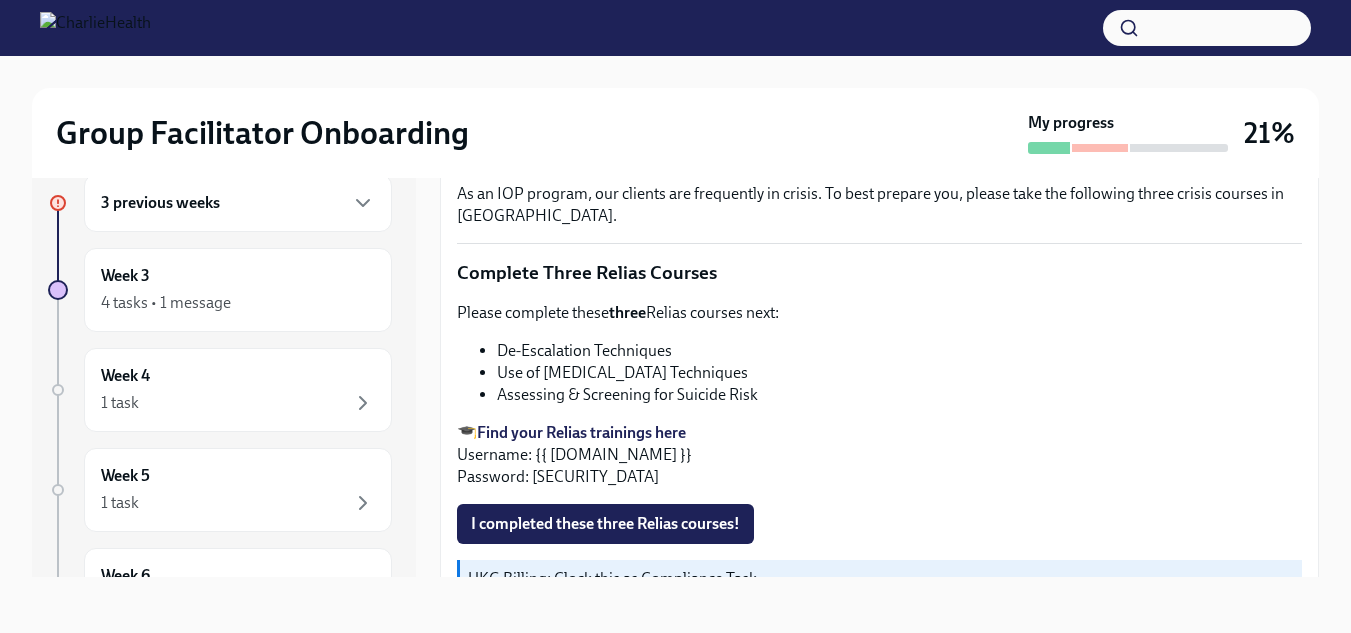 scroll, scrollTop: 758, scrollLeft: 0, axis: vertical 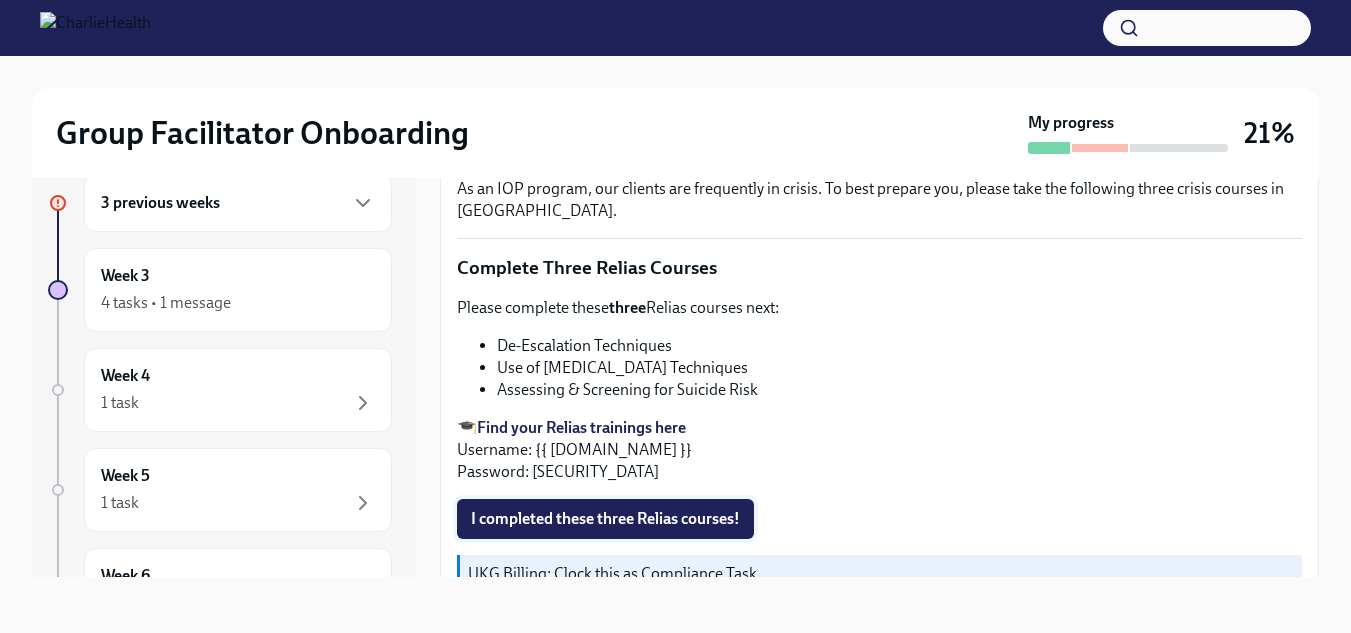 click on "I completed these three Relias courses!" at bounding box center (605, 519) 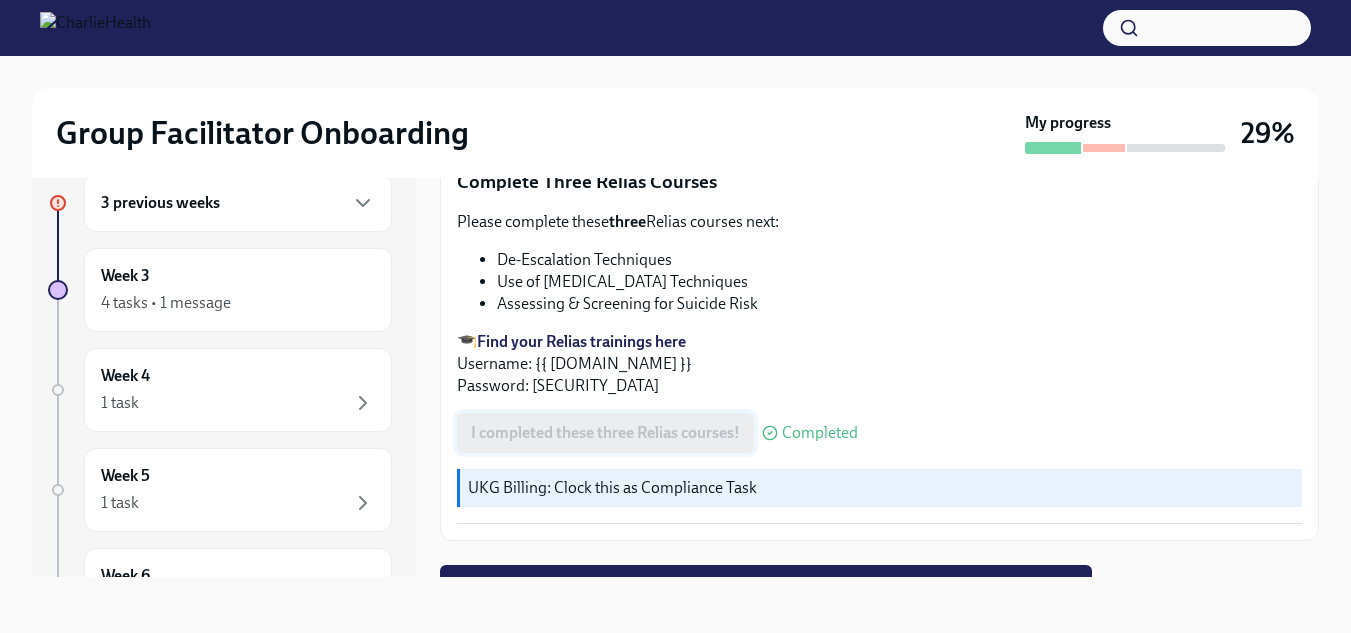 scroll, scrollTop: 863, scrollLeft: 0, axis: vertical 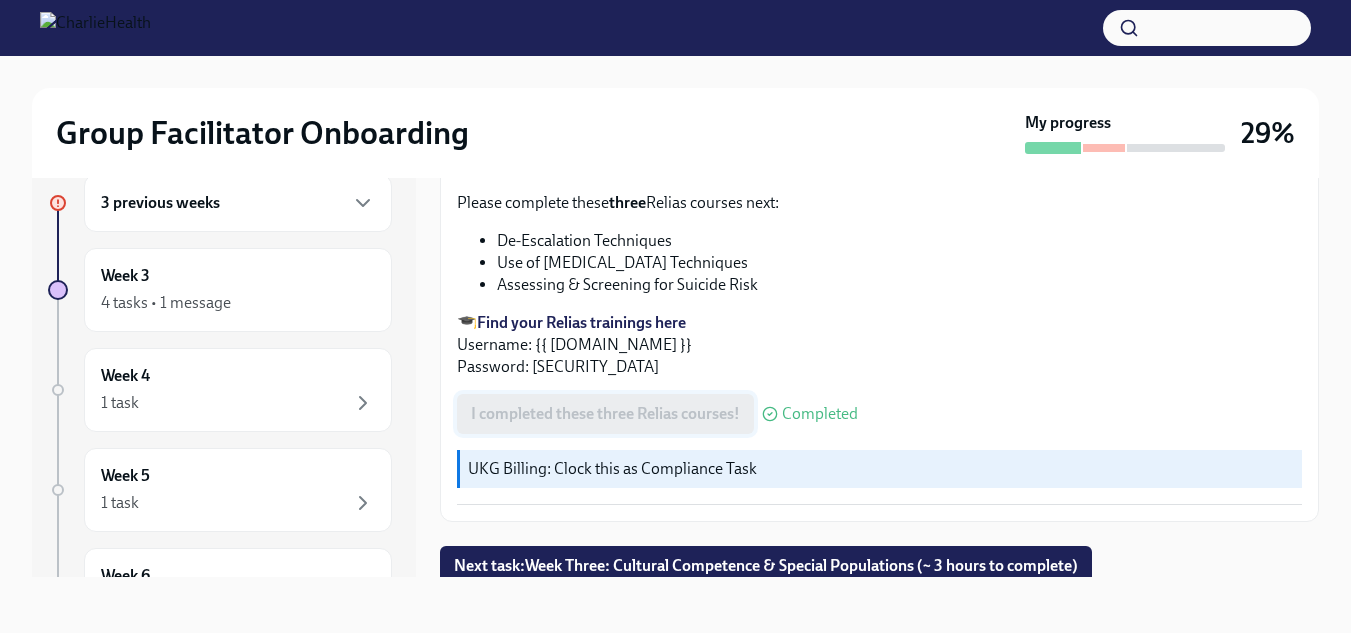 click on "Next task :  Week Three: Cultural Competence & Special Populations (~ 3 hours to complete)" at bounding box center [766, 566] 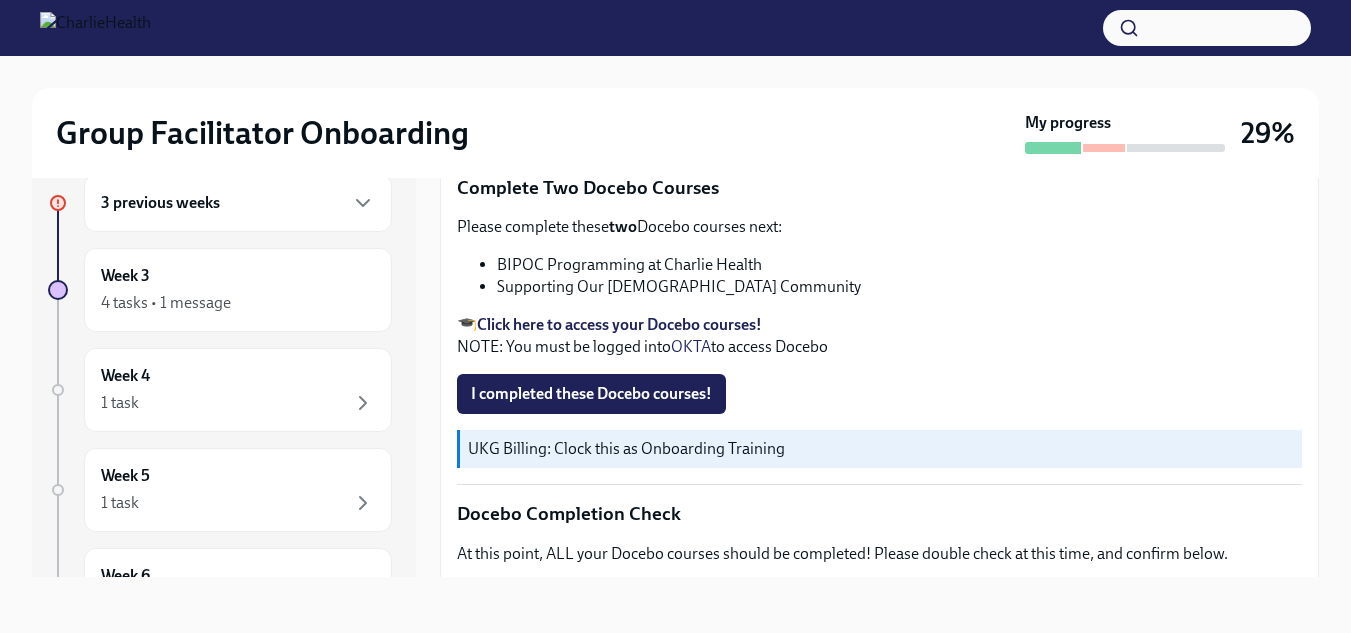 scroll, scrollTop: 682, scrollLeft: 0, axis: vertical 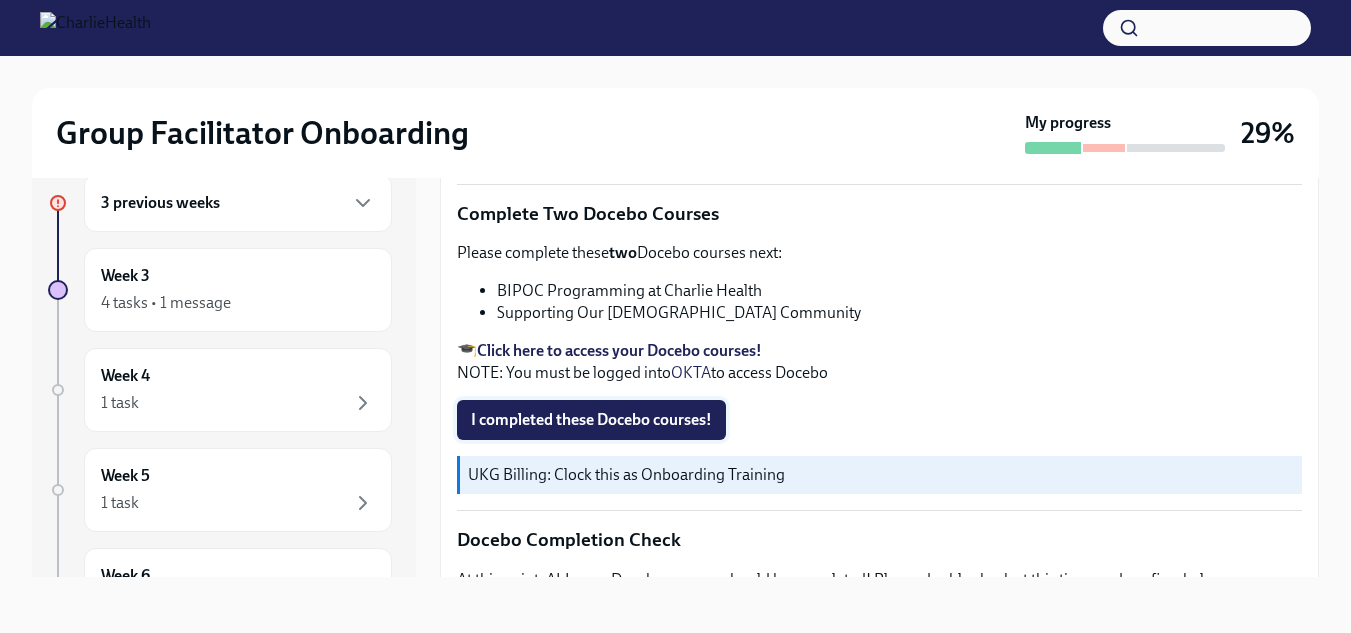 click on "I completed these Docebo courses!" at bounding box center (591, 420) 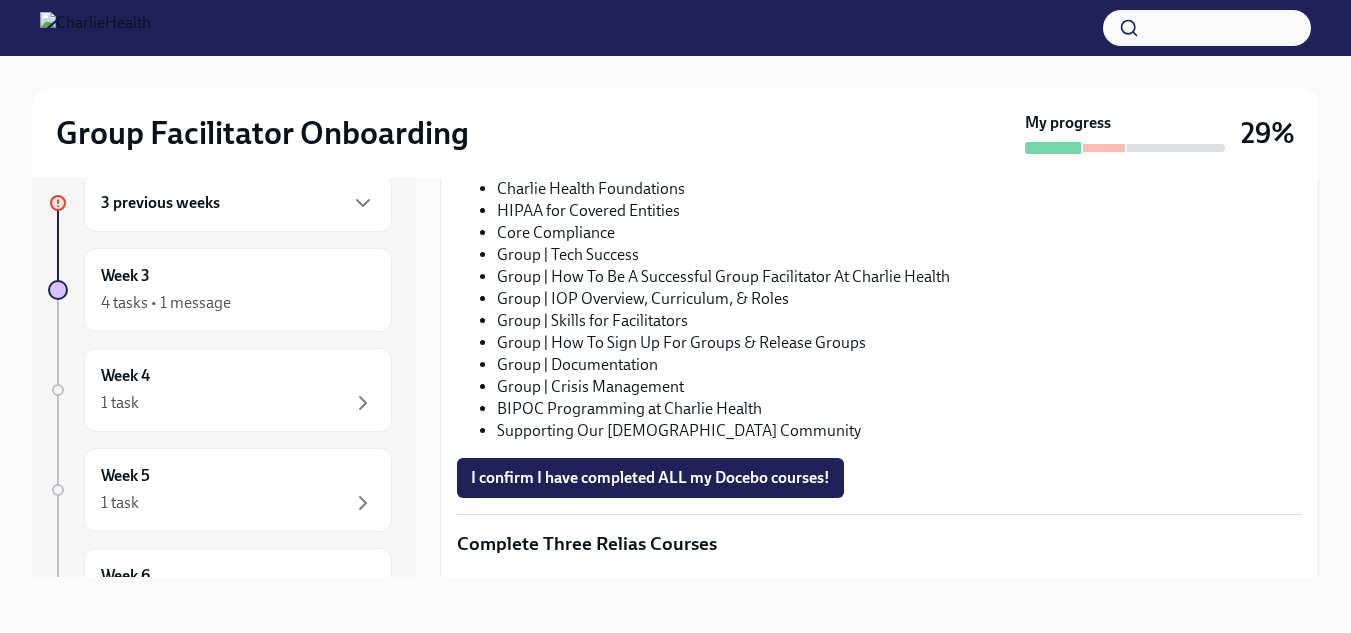 scroll, scrollTop: 1242, scrollLeft: 0, axis: vertical 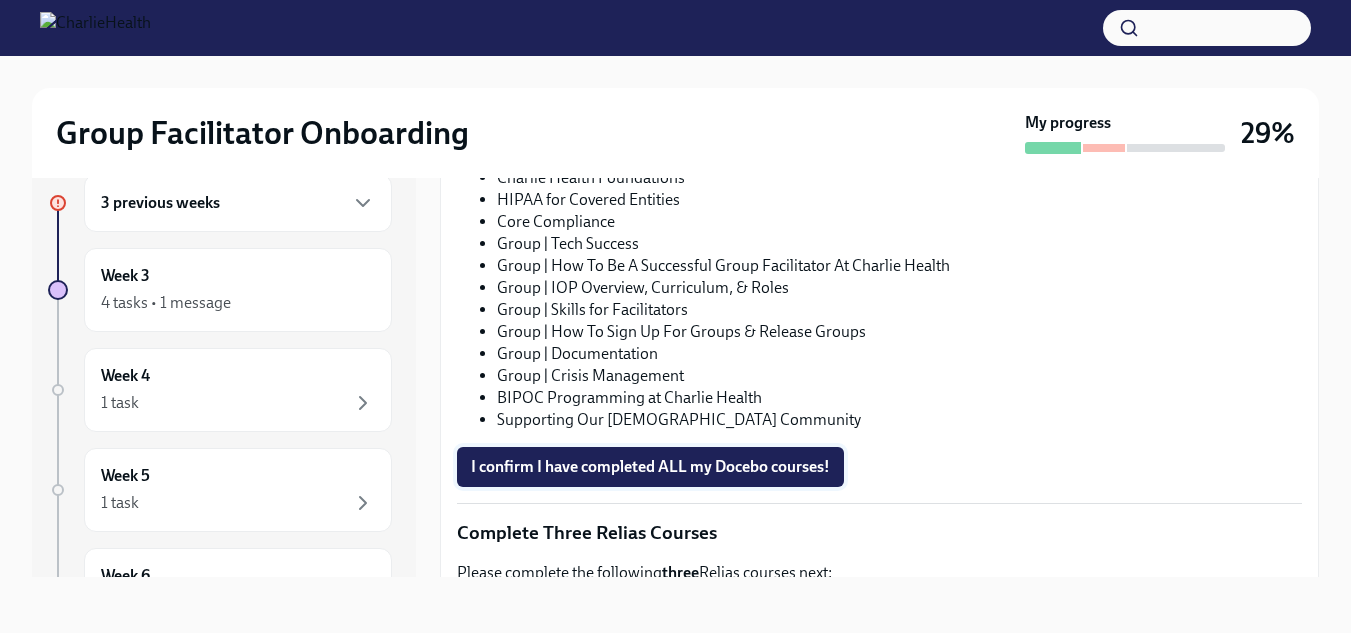 click on "I confirm I have completed ALL my Docebo courses!" at bounding box center [650, 467] 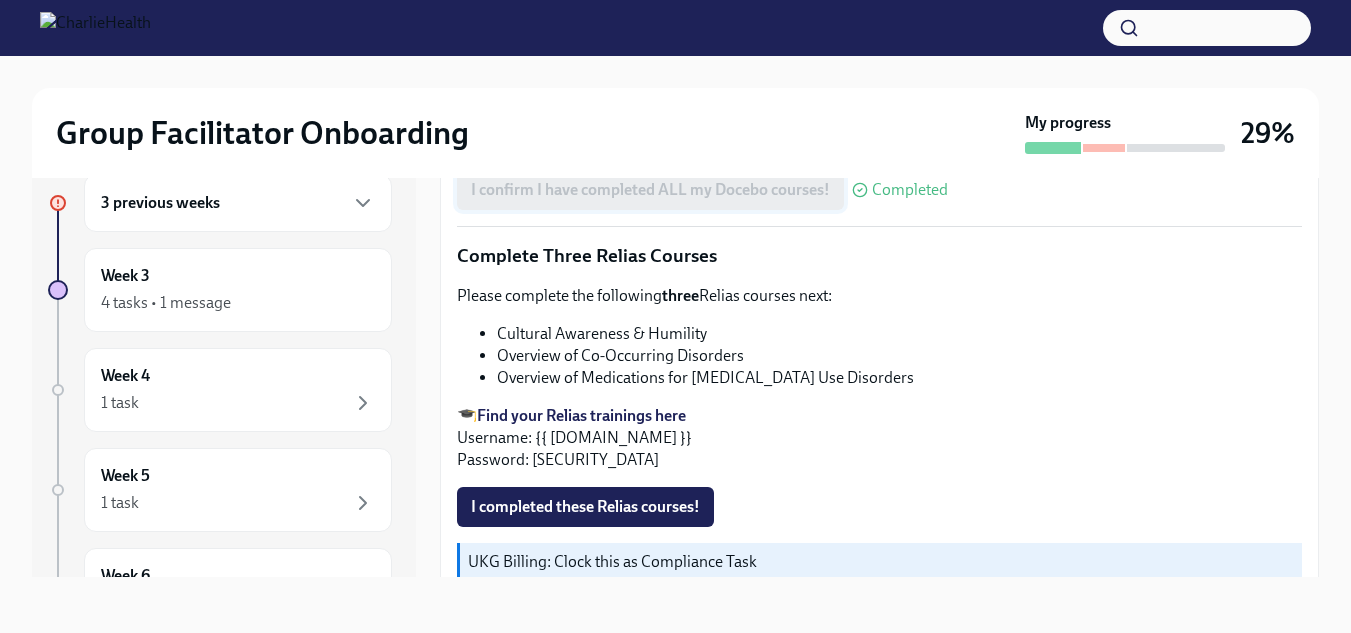 scroll, scrollTop: 1541, scrollLeft: 0, axis: vertical 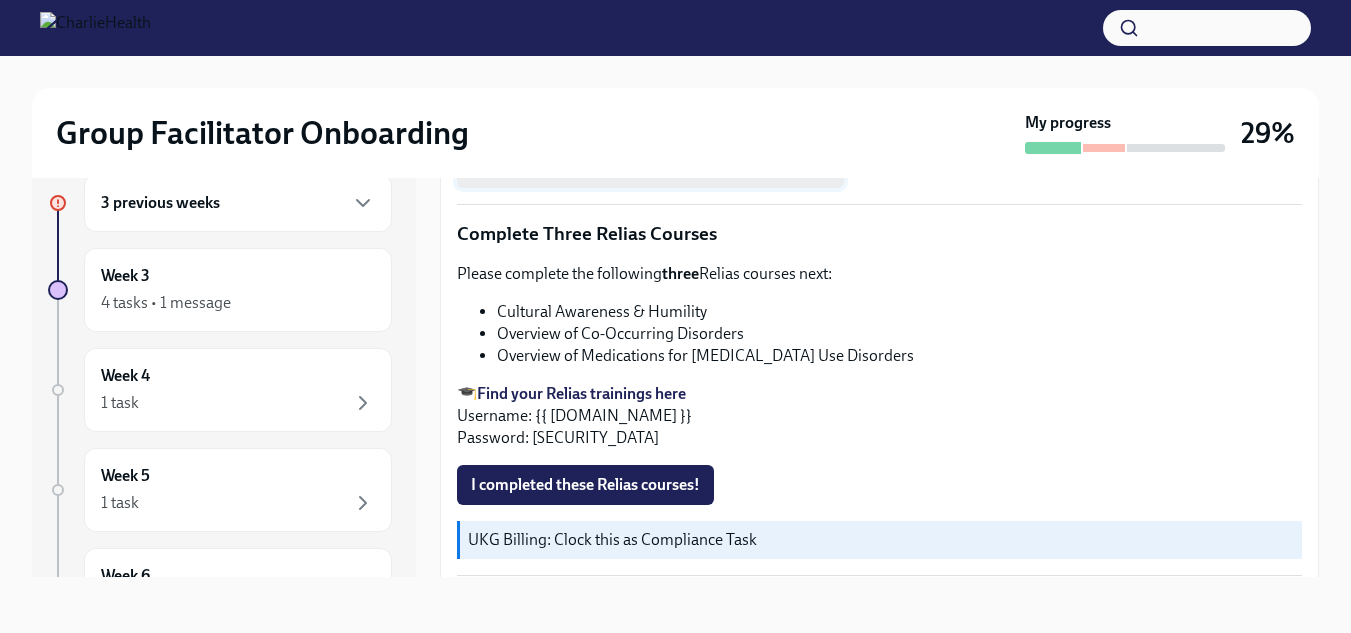click on "I completed these Relias courses!" at bounding box center (585, 485) 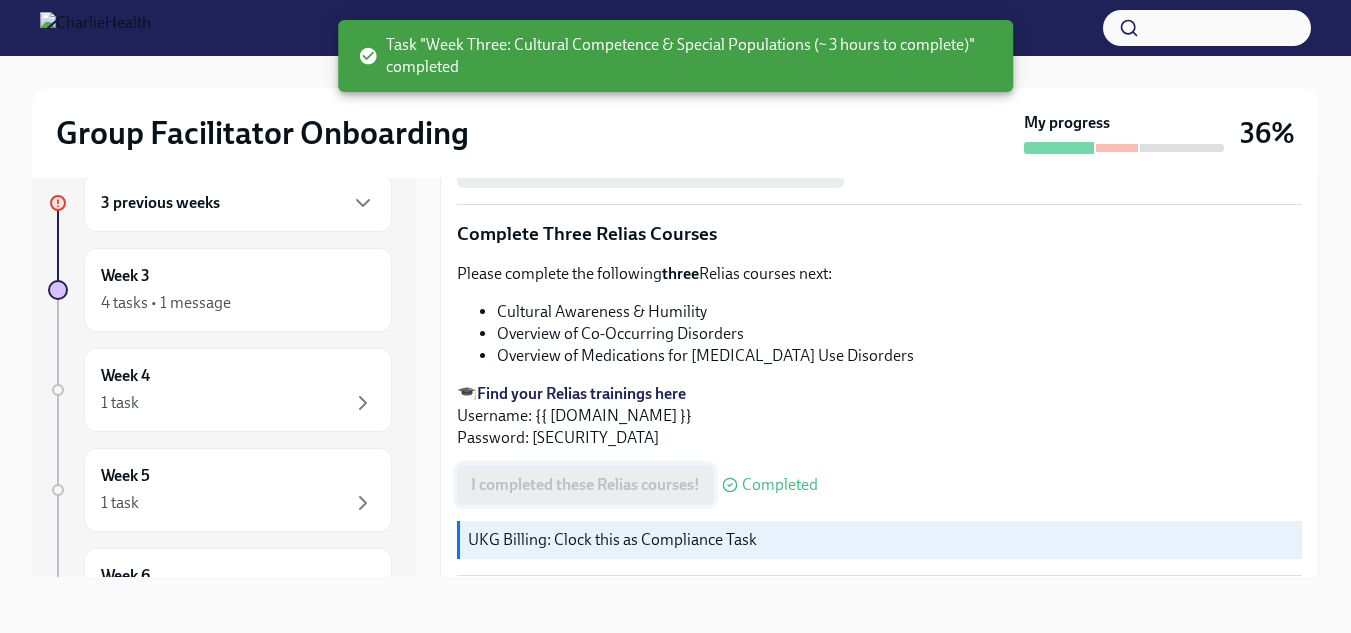 scroll, scrollTop: 1614, scrollLeft: 0, axis: vertical 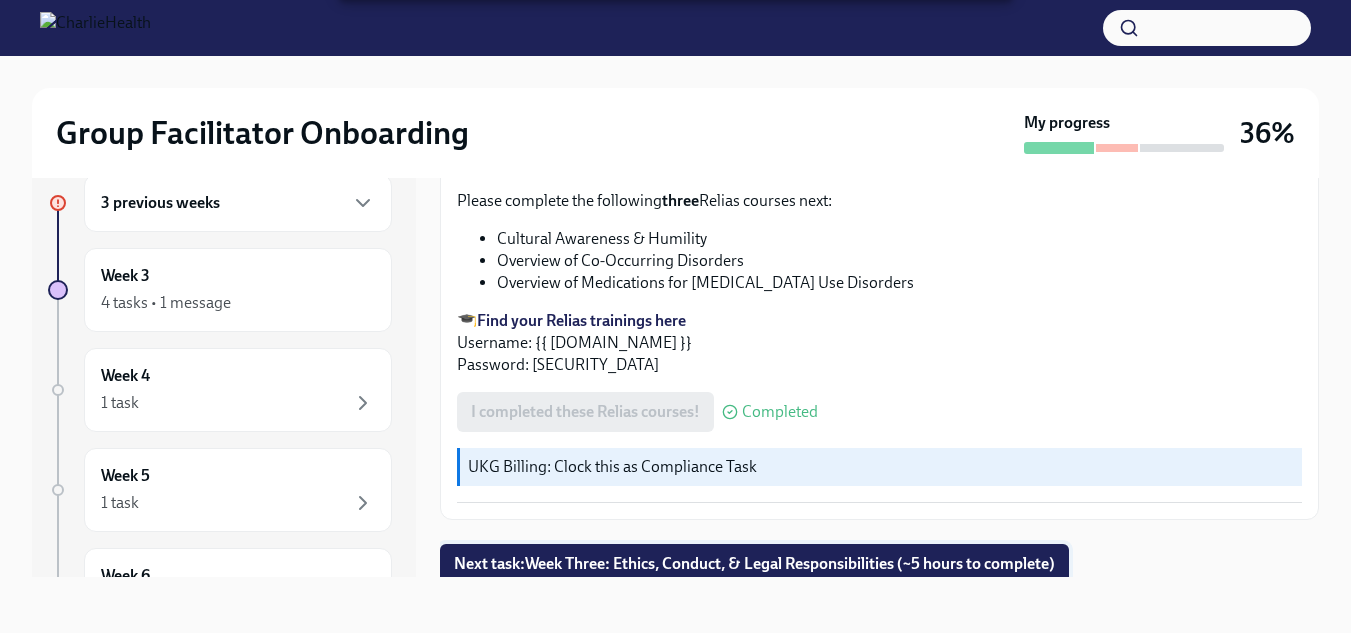 click on "Next task :  Week Three: Ethics, Conduct, & Legal Responsibilities (~5 hours to complete)" at bounding box center (754, 564) 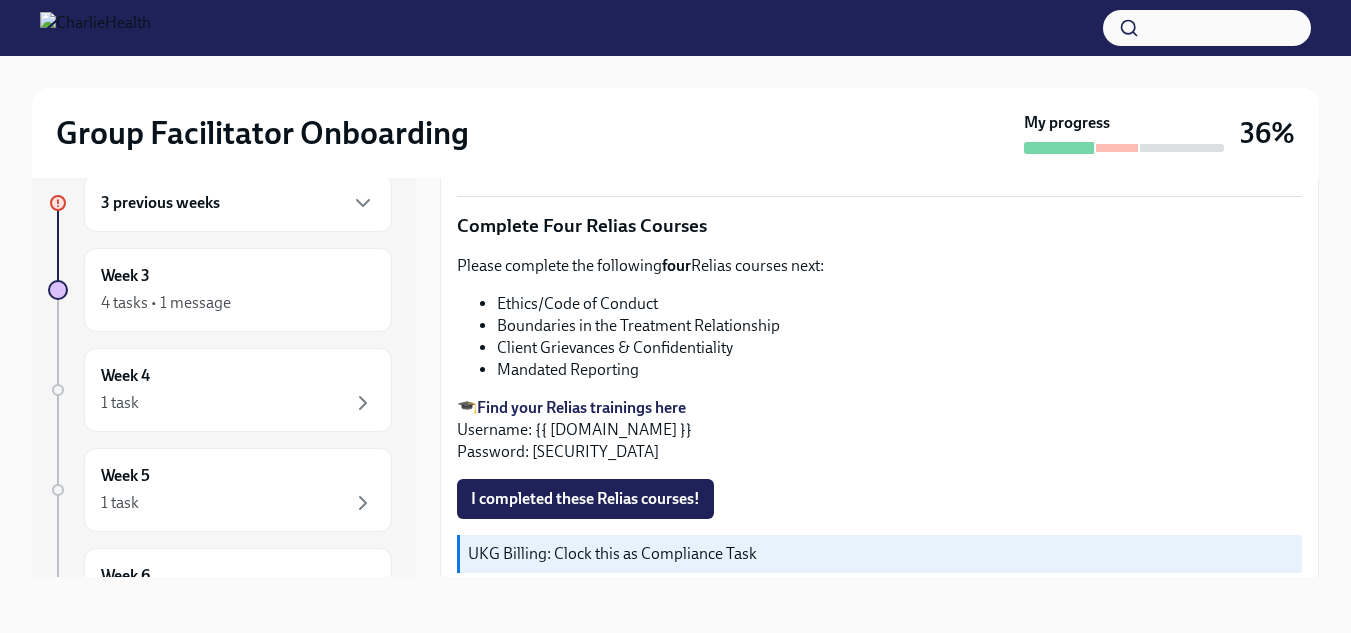 scroll, scrollTop: 893, scrollLeft: 0, axis: vertical 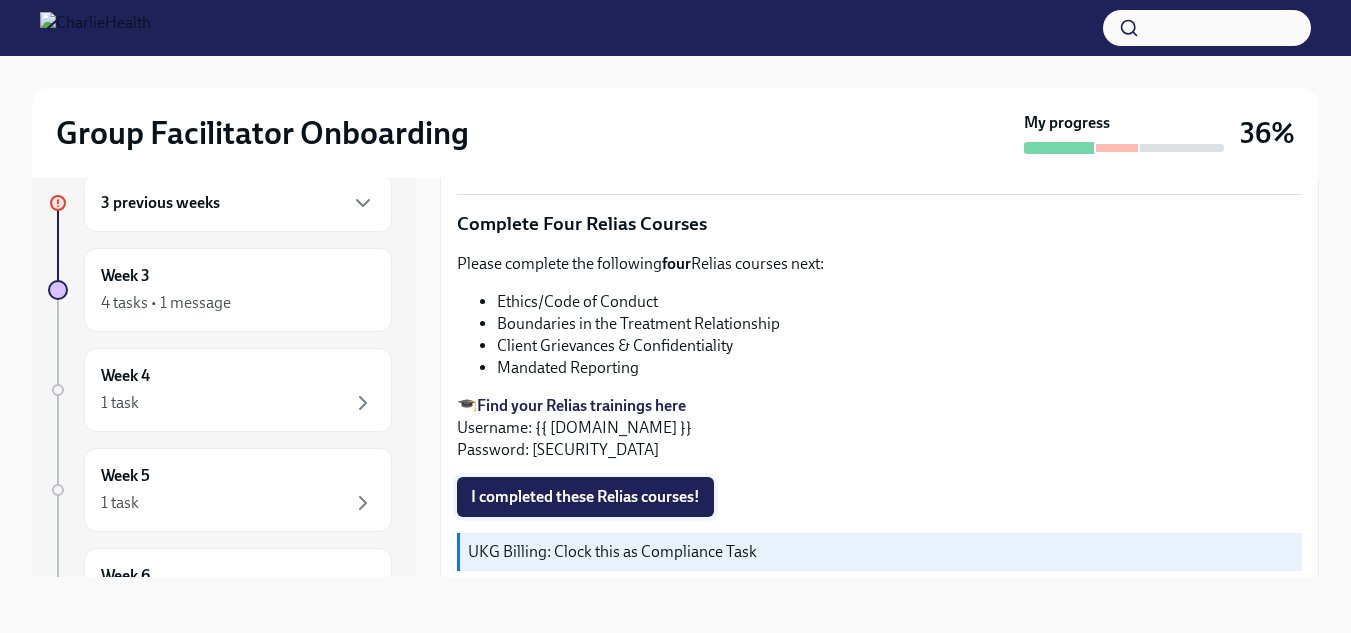 click on "I completed these Relias courses!" at bounding box center (585, 497) 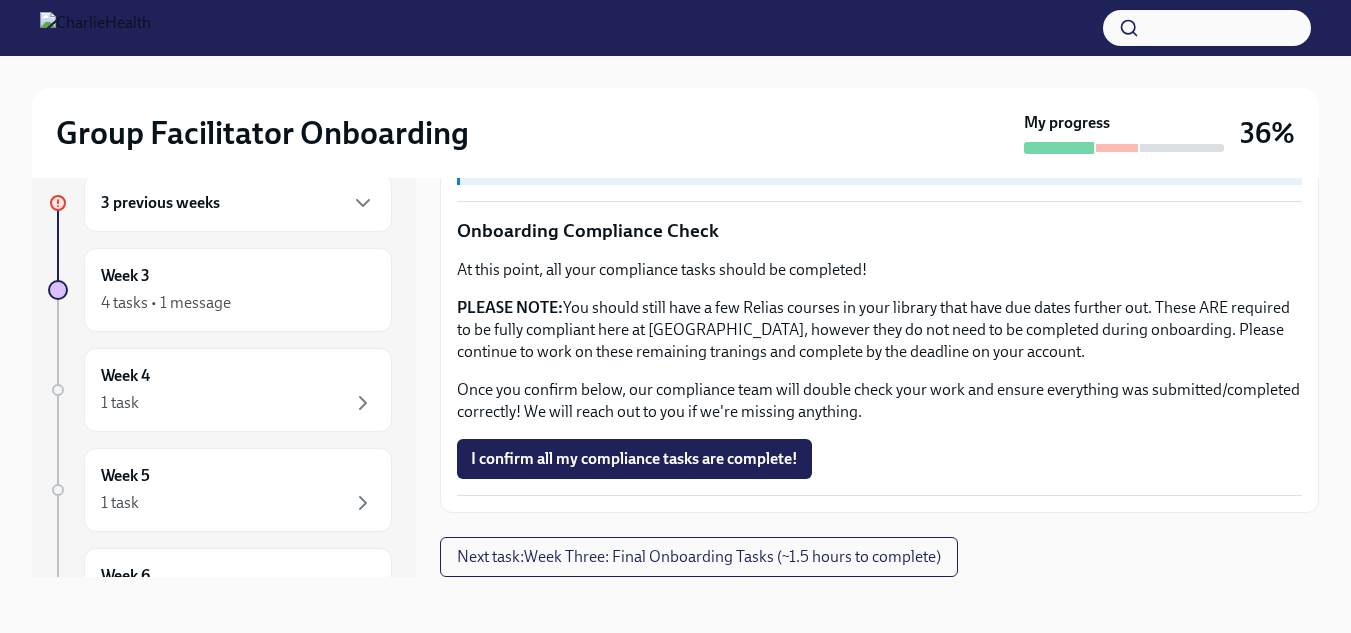 scroll, scrollTop: 1299, scrollLeft: 0, axis: vertical 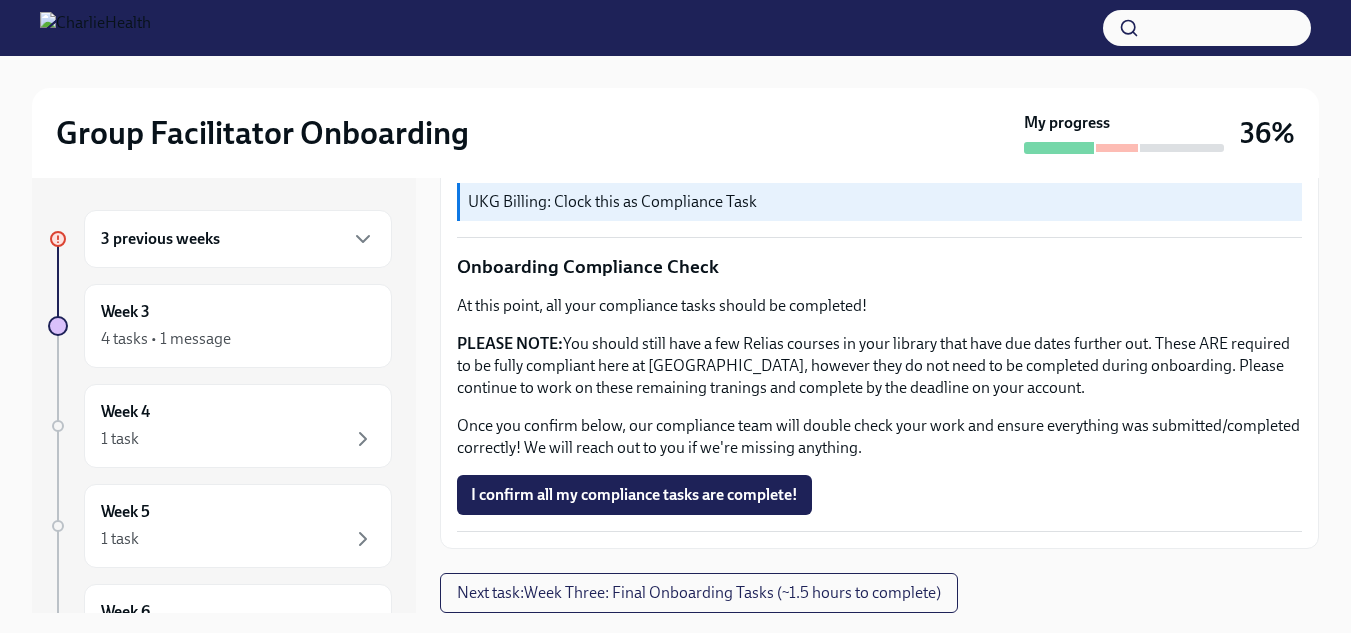 click on "4 tasks • 1 message" at bounding box center (166, 339) 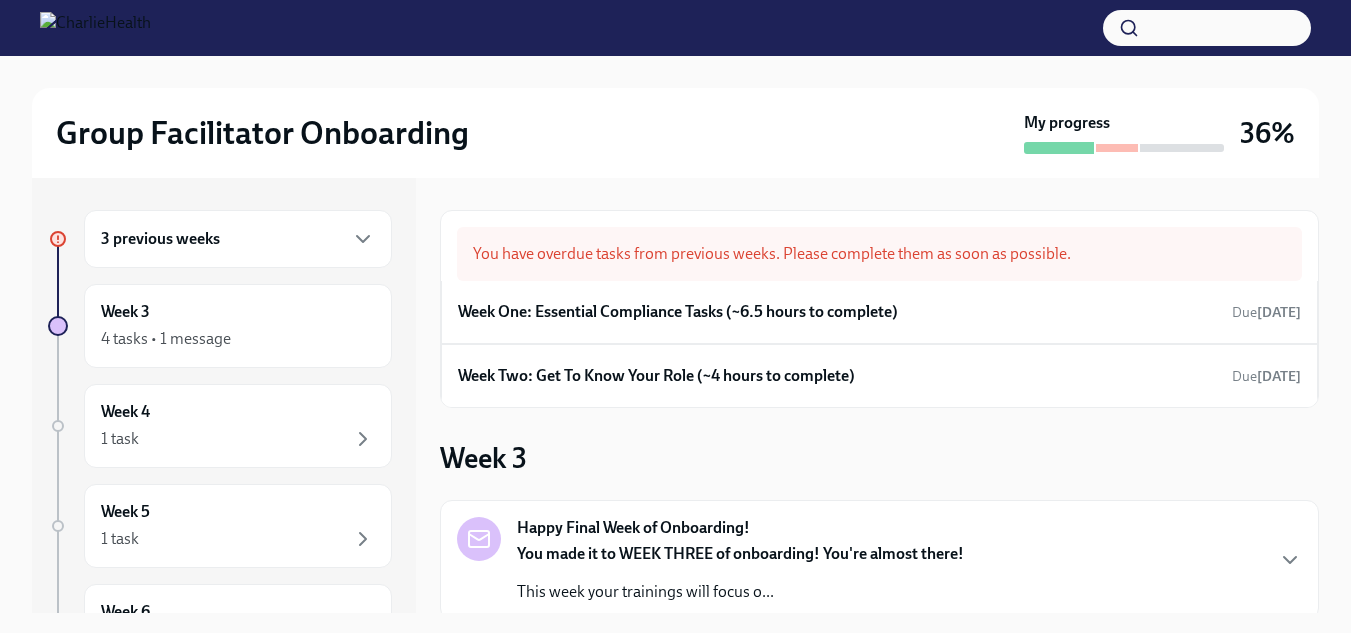 click on "Week One: Essential Compliance Tasks (~6.5 hours to complete)" at bounding box center (678, 312) 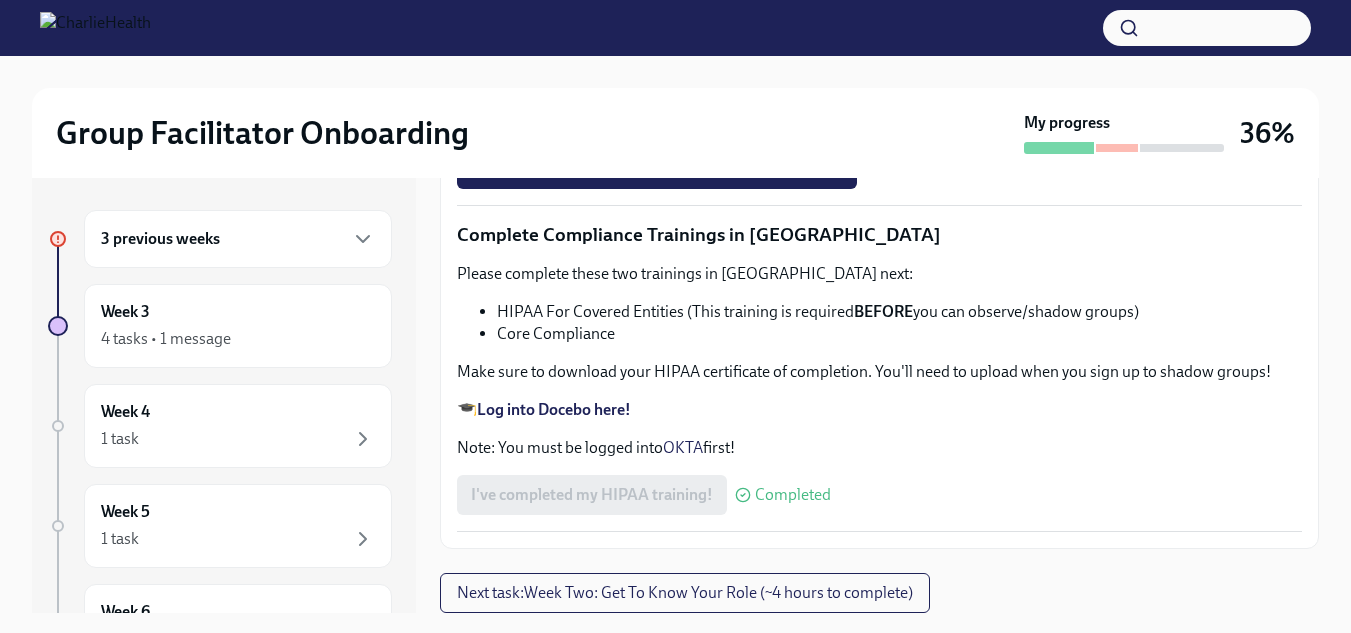 scroll, scrollTop: 4844, scrollLeft: 0, axis: vertical 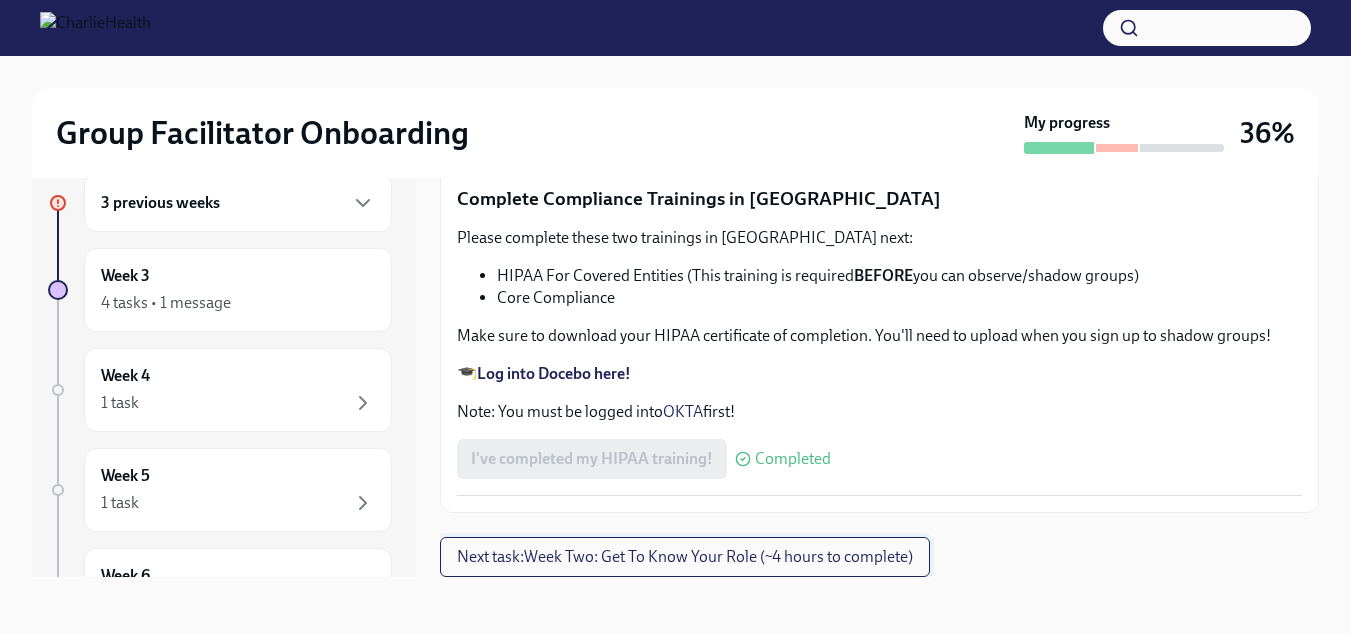 click on "Next task :  Week Two: Get To Know Your Role (~4 hours to complete)" at bounding box center [685, 557] 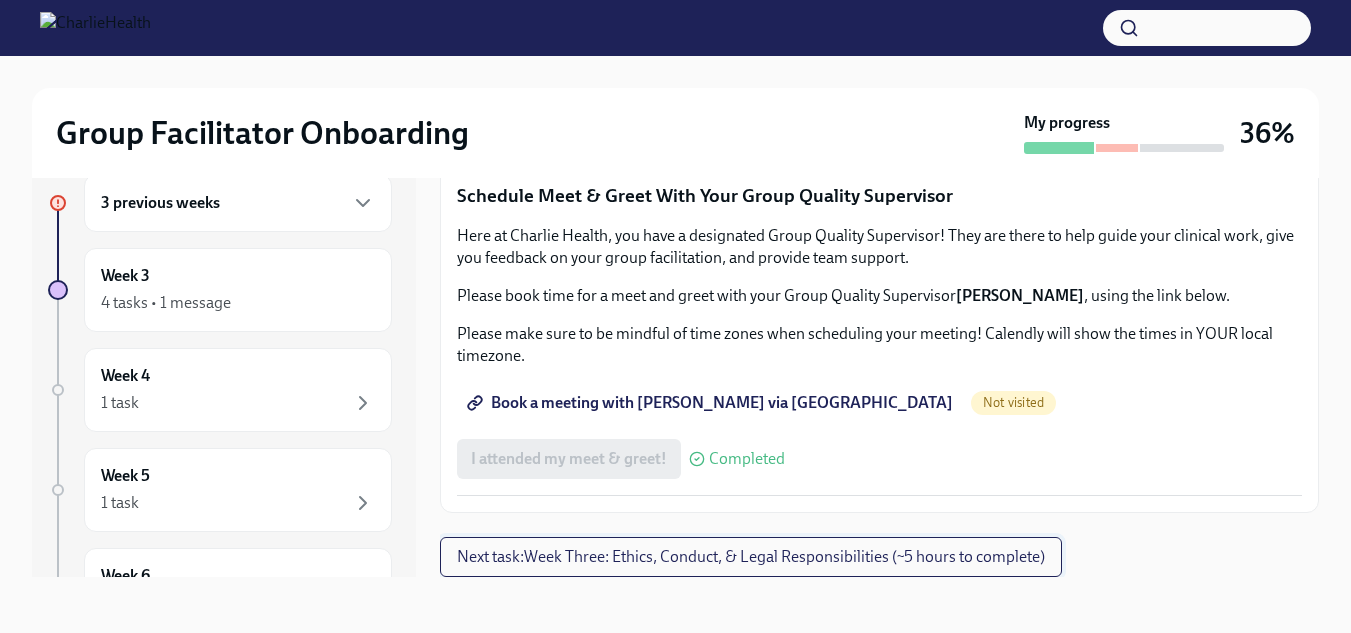 scroll, scrollTop: 2031, scrollLeft: 0, axis: vertical 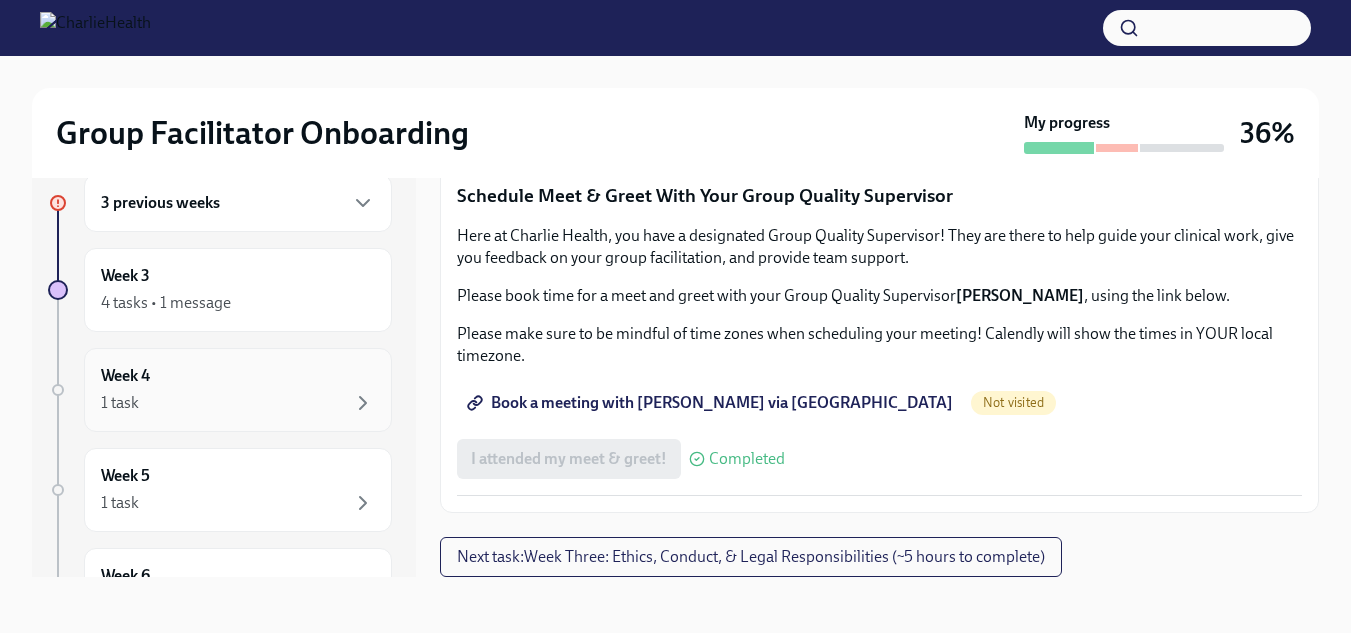 click on "1 task" at bounding box center [120, 403] 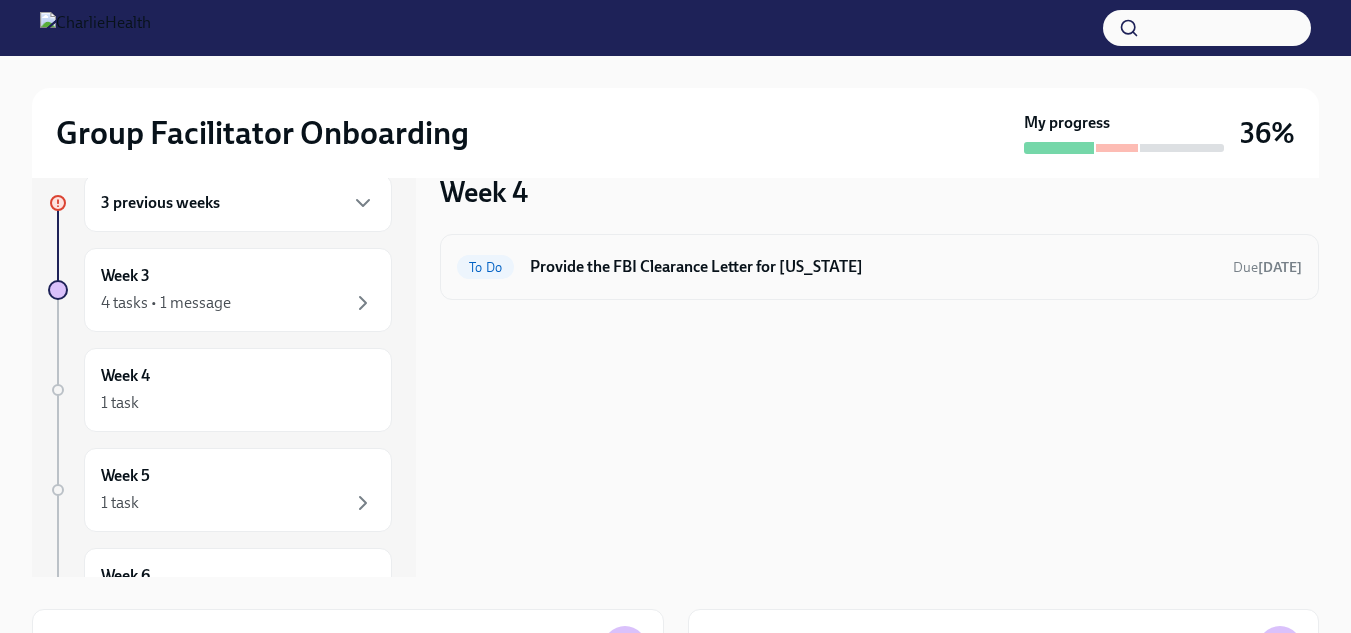 click on "Provide the FBI Clearance Letter for Pennsylvania" at bounding box center (873, 267) 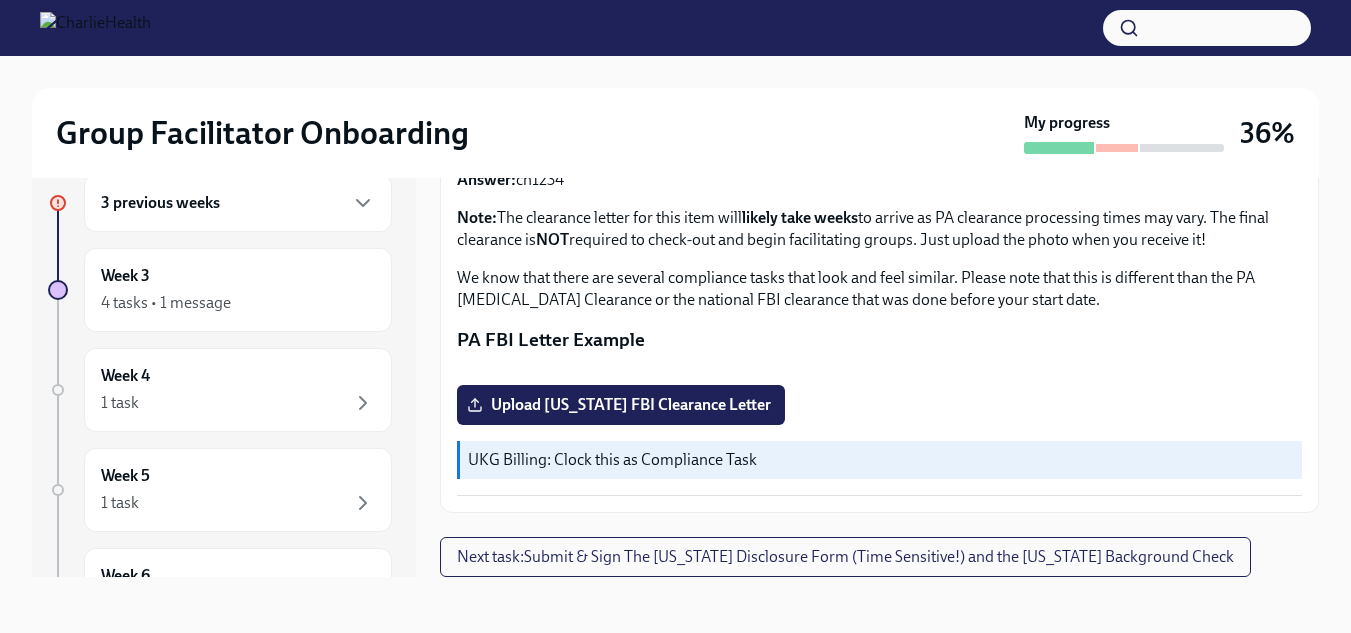 scroll, scrollTop: 467, scrollLeft: 0, axis: vertical 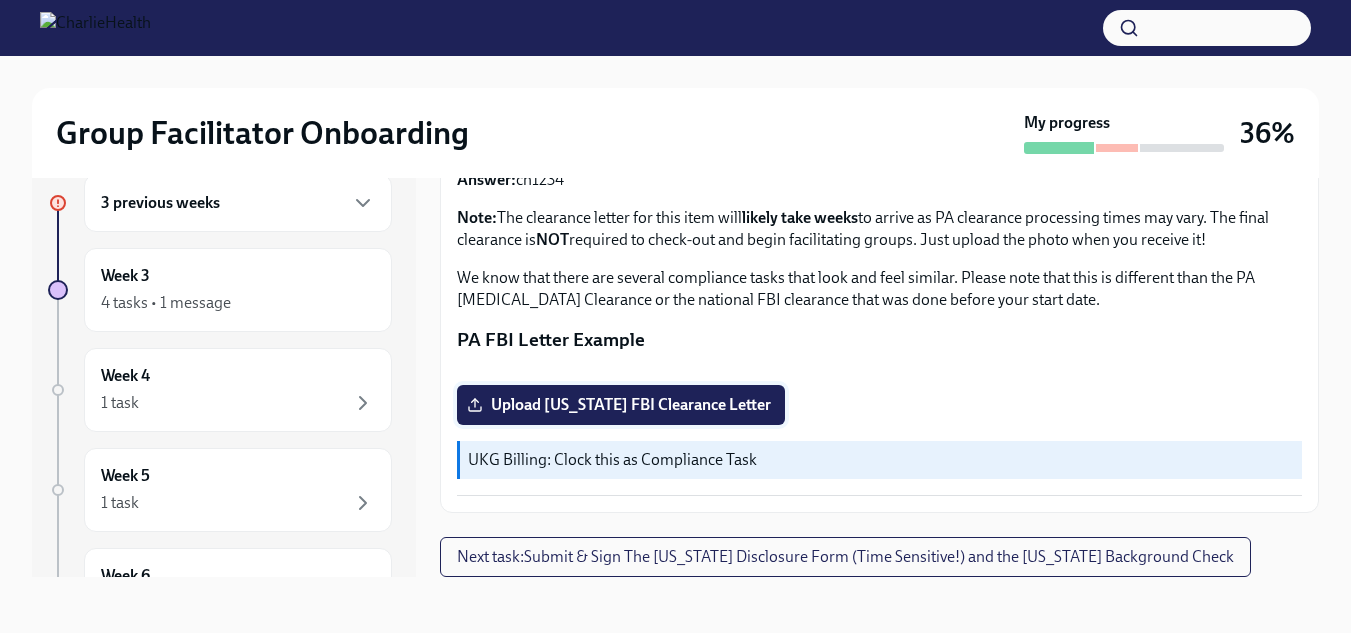 click on "Upload Pennsylvania FBI Clearance Letter" at bounding box center [621, 405] 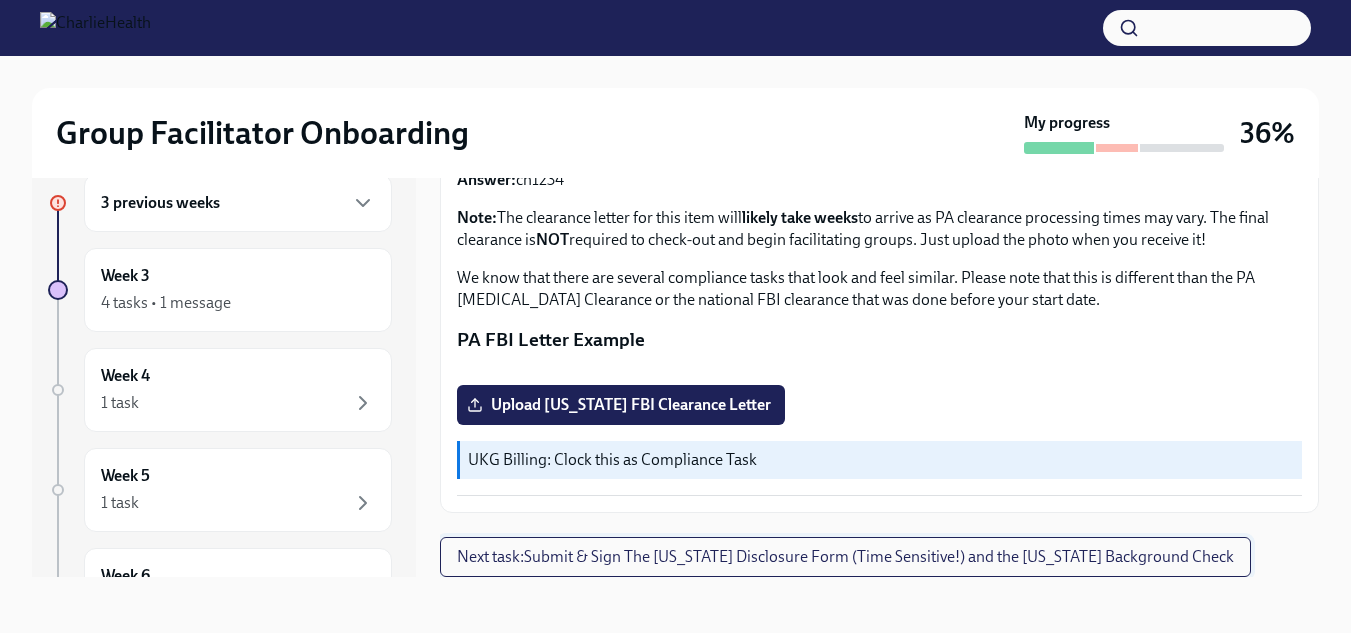 click on "Next task :  Submit & Sign The Utah Disclosure Form (Time Sensitive!) and the Louisiana Background Check" at bounding box center [845, 557] 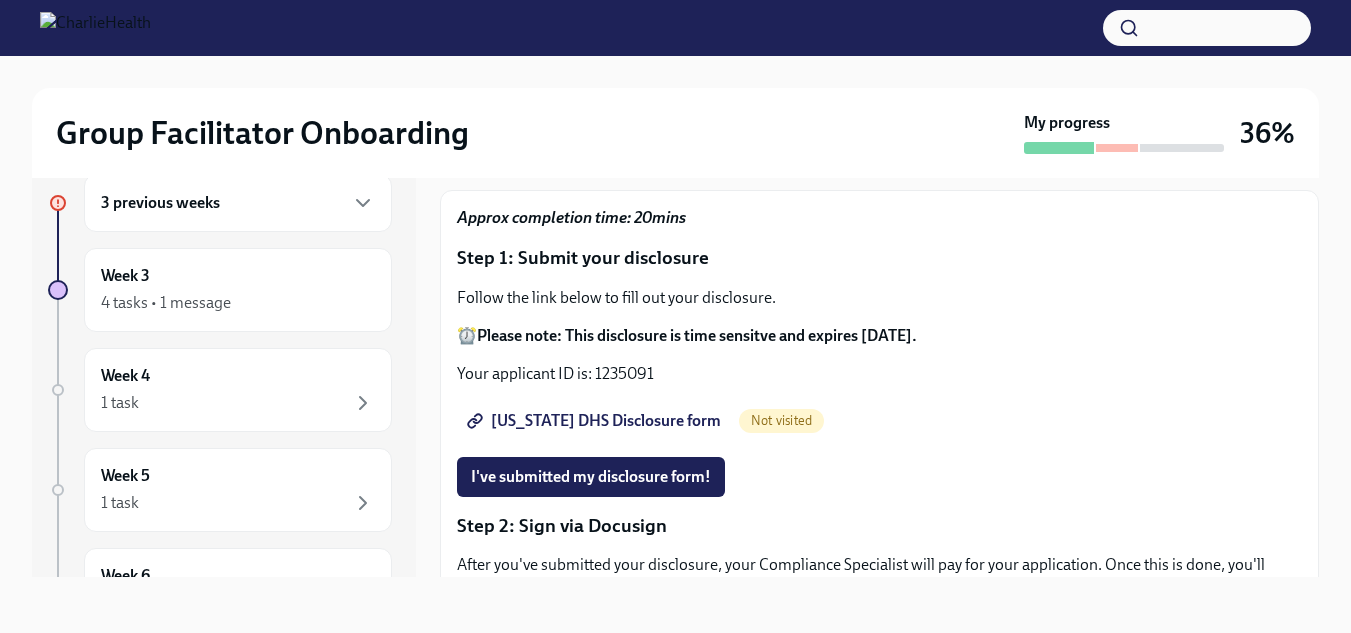 scroll, scrollTop: 99, scrollLeft: 0, axis: vertical 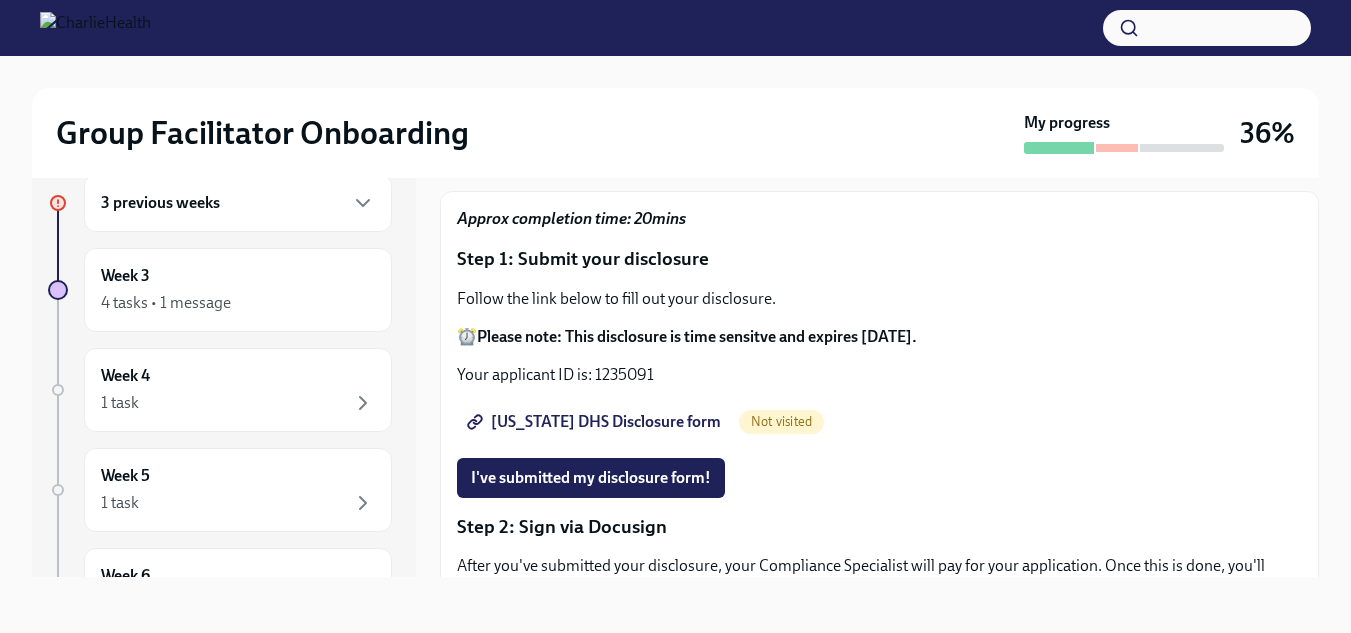 click on "Utah DHS Disclosure form" at bounding box center (596, 422) 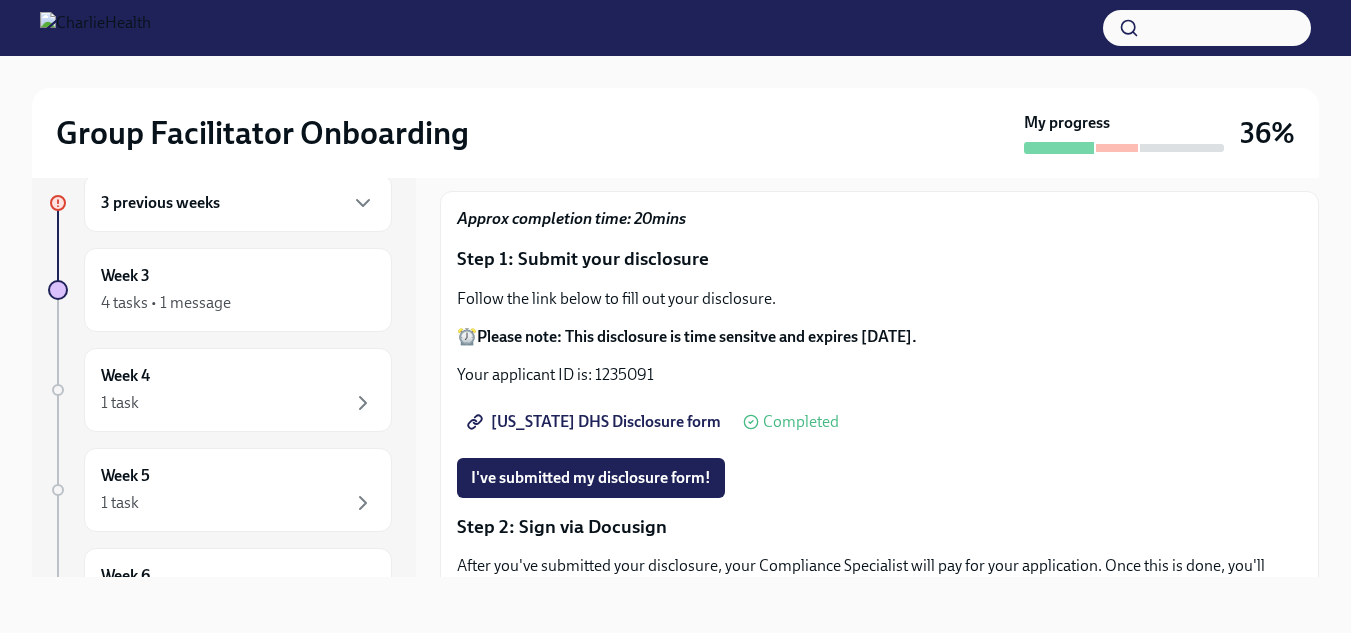 click on "Utah DHS Disclosure form" at bounding box center [596, 422] 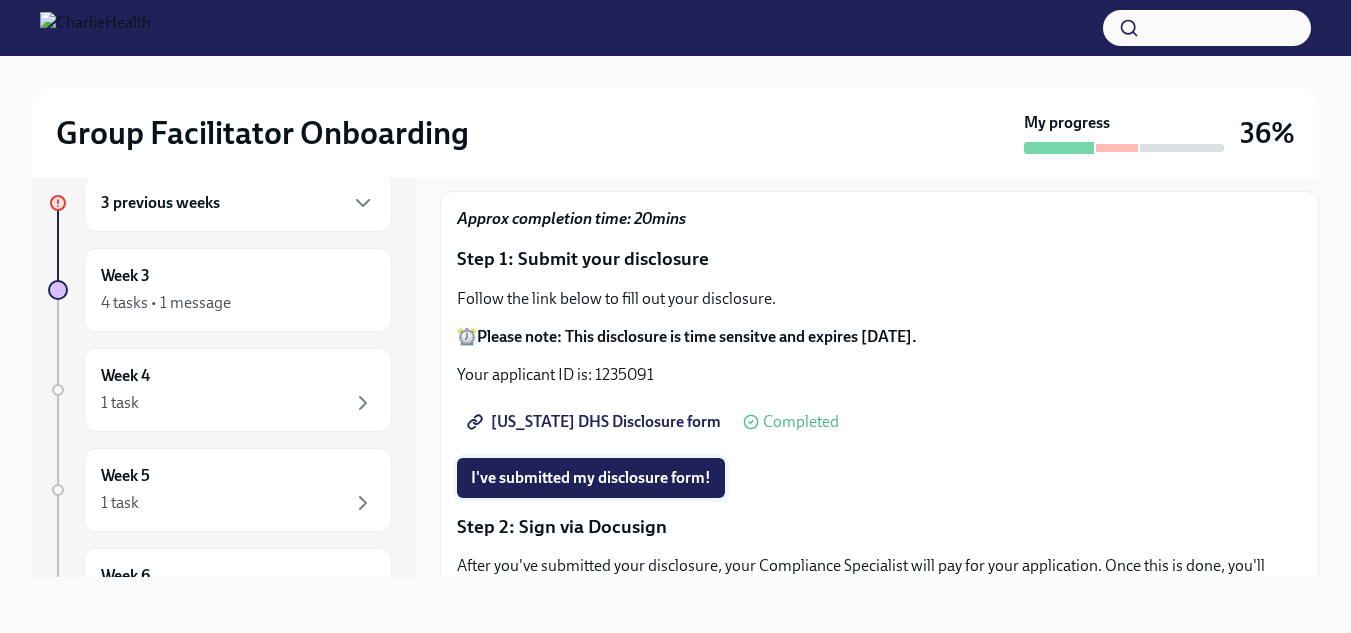 click on "I've submitted my disclosure form!" at bounding box center (591, 478) 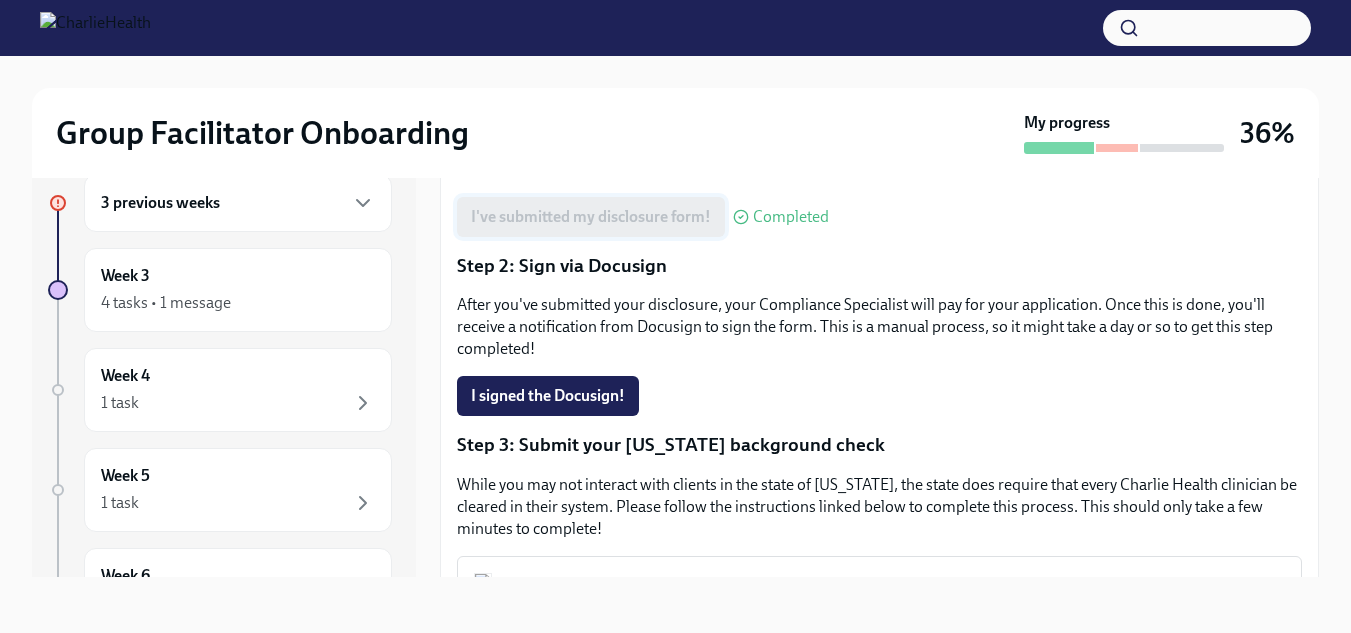 scroll, scrollTop: 364, scrollLeft: 0, axis: vertical 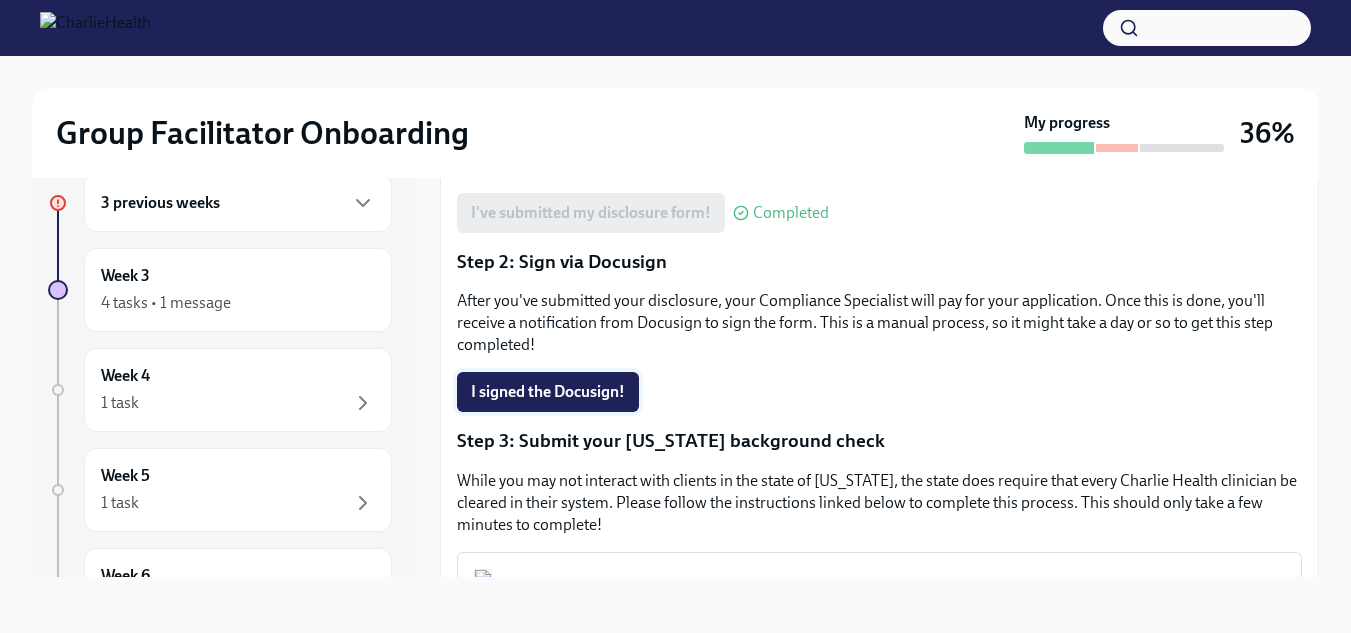 click on "I signed the Docusign!" at bounding box center (548, 392) 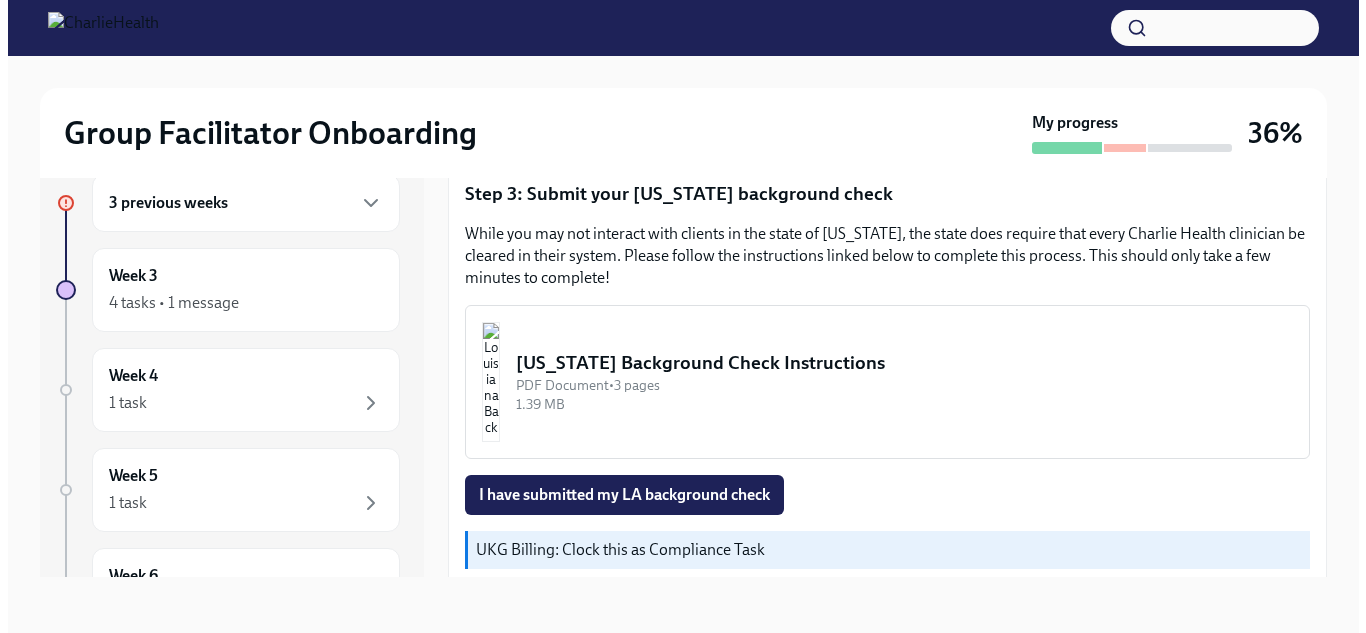 scroll, scrollTop: 637, scrollLeft: 0, axis: vertical 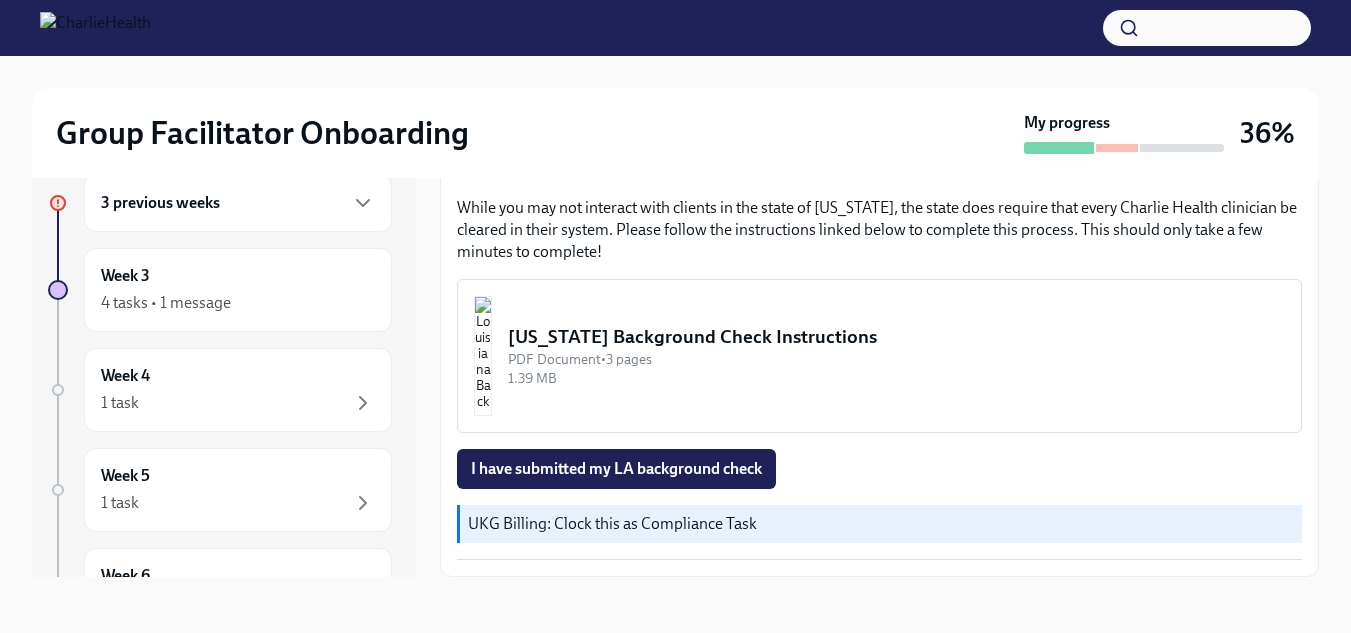 click at bounding box center [483, 356] 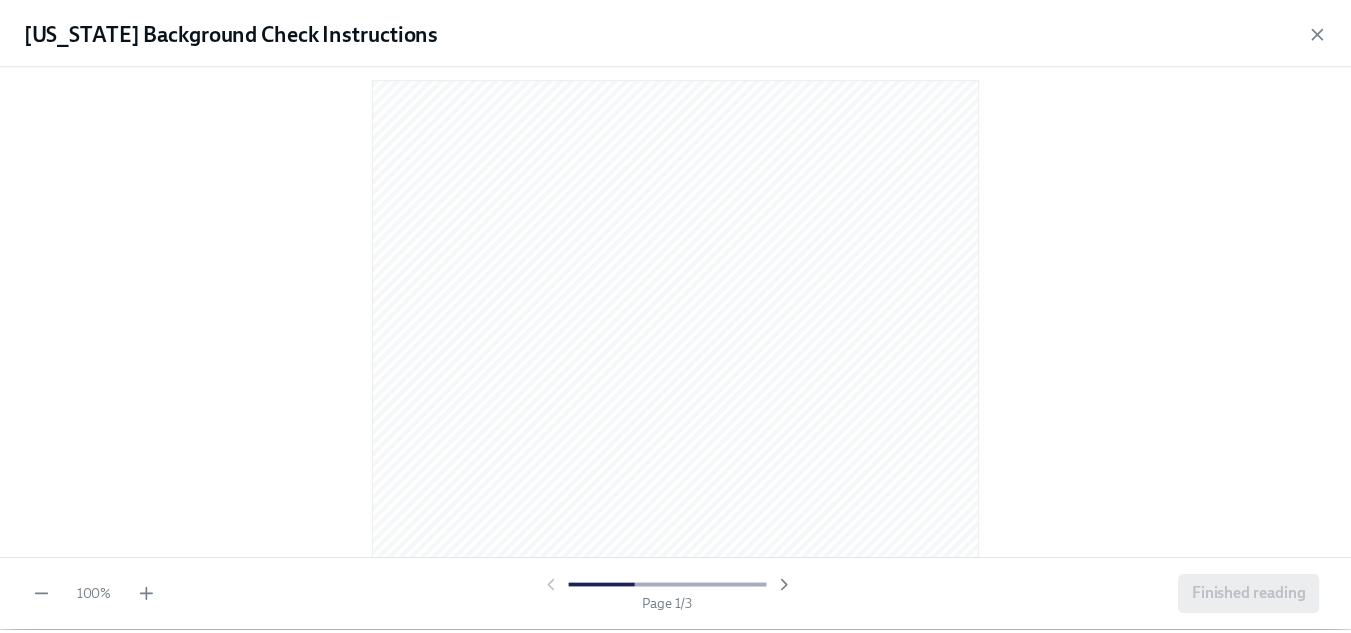 scroll, scrollTop: 0, scrollLeft: 0, axis: both 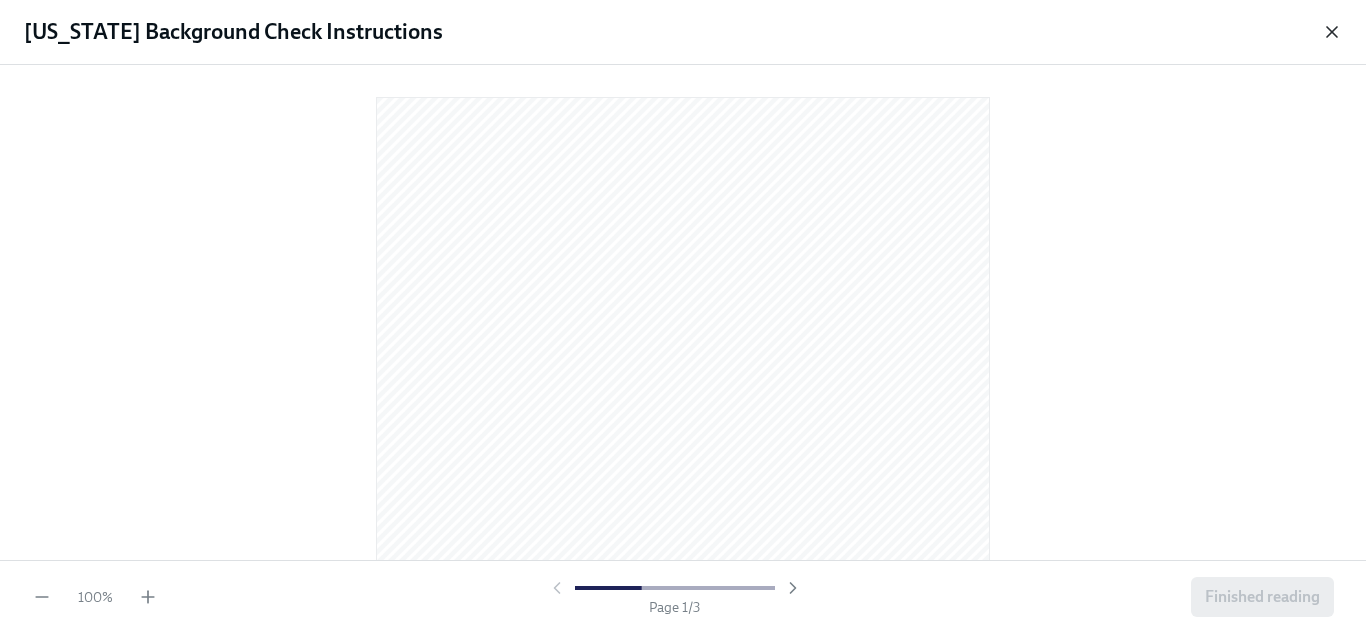 click 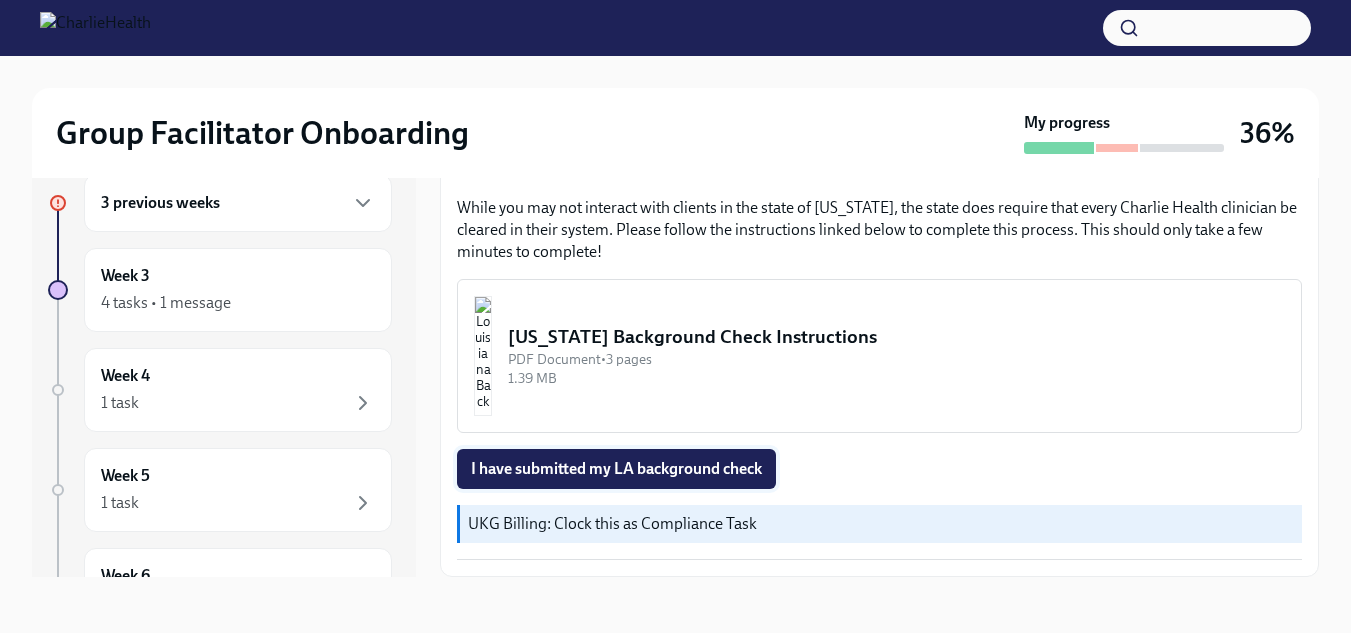 click on "I have submitted my LA background check" at bounding box center (616, 469) 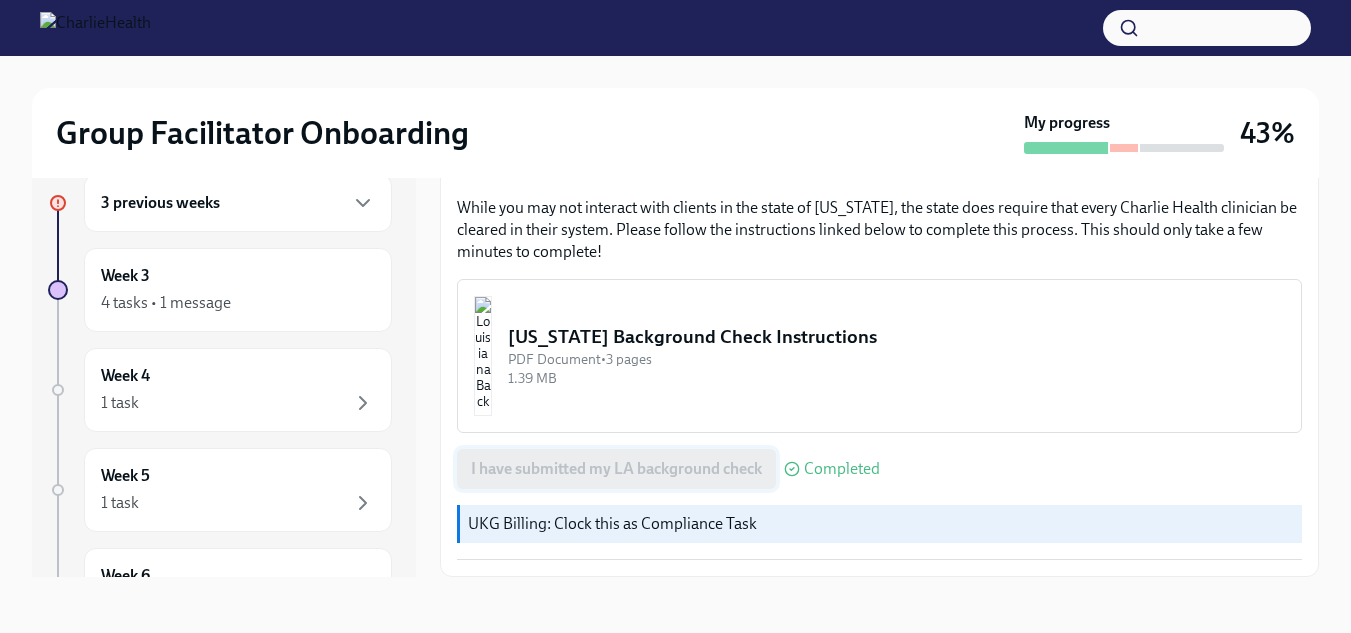 scroll, scrollTop: 0, scrollLeft: 0, axis: both 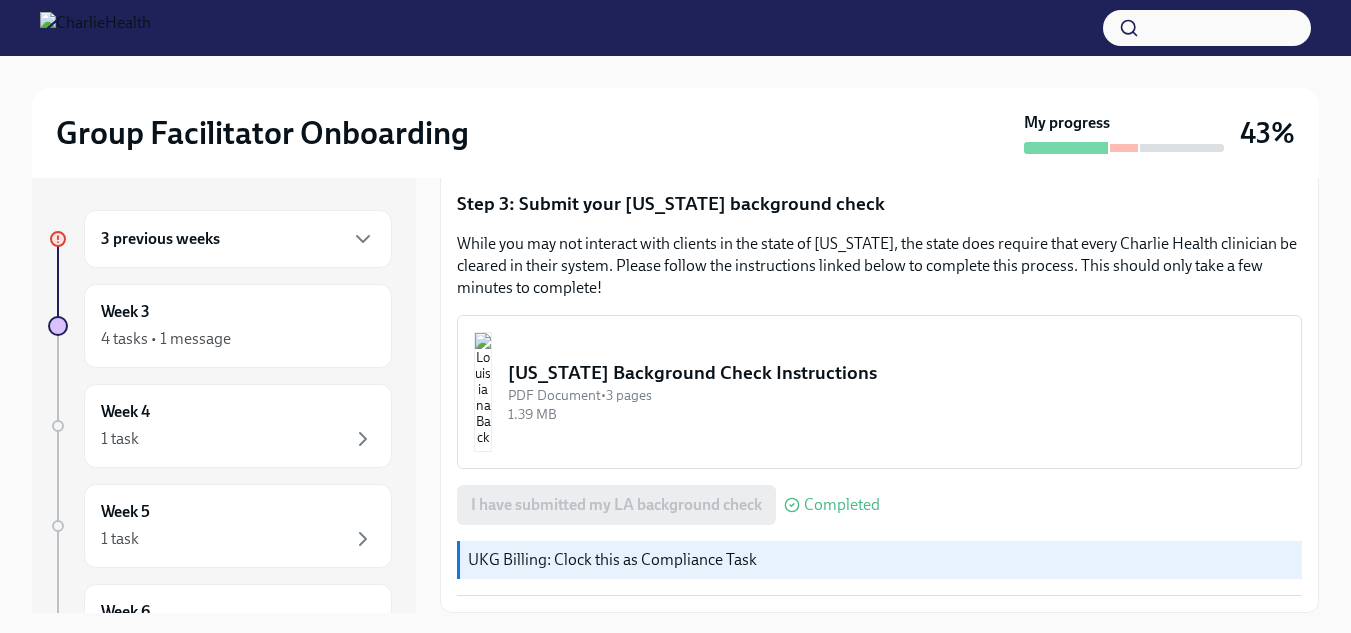 click on "3 previous weeks" at bounding box center [238, 239] 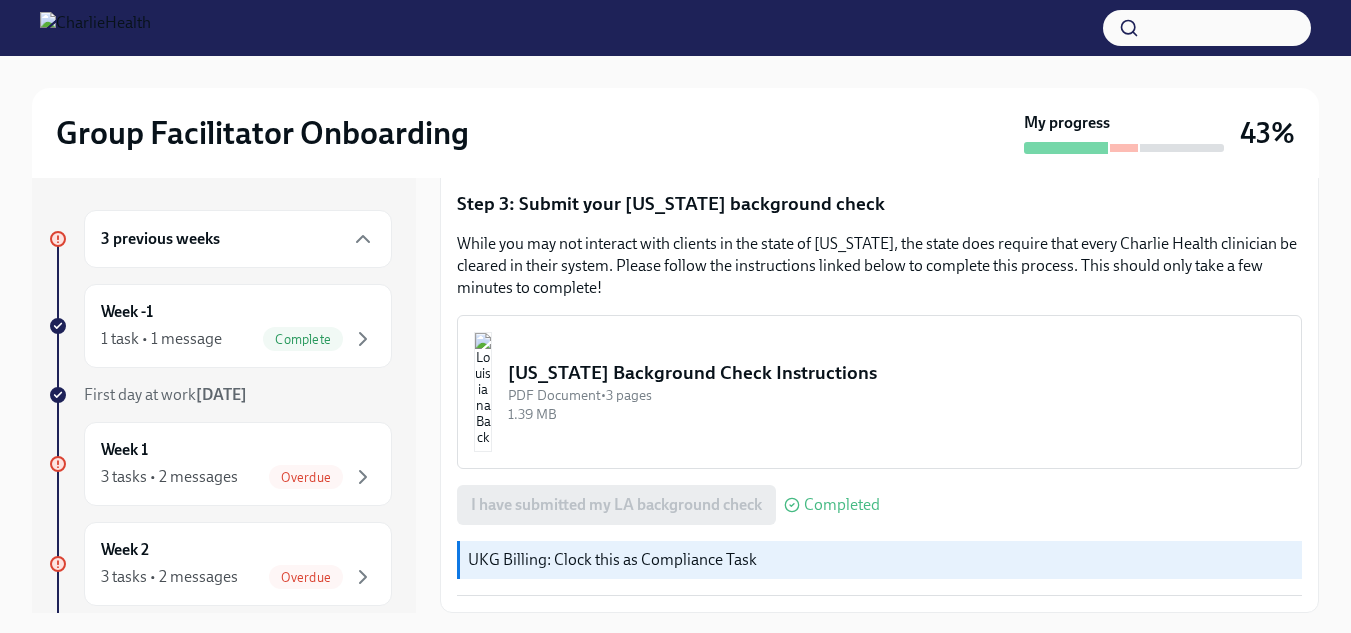 click on "1 task • 1 message" at bounding box center [161, 339] 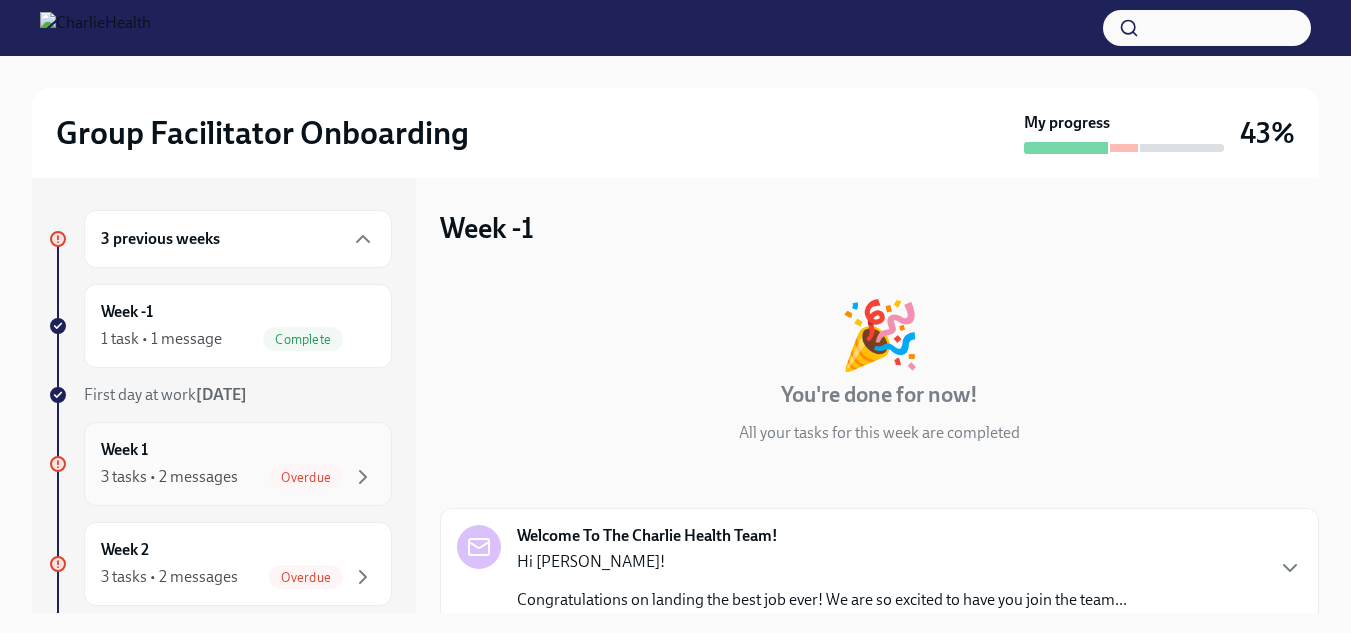 click on "3 tasks • 2 messages" at bounding box center [169, 477] 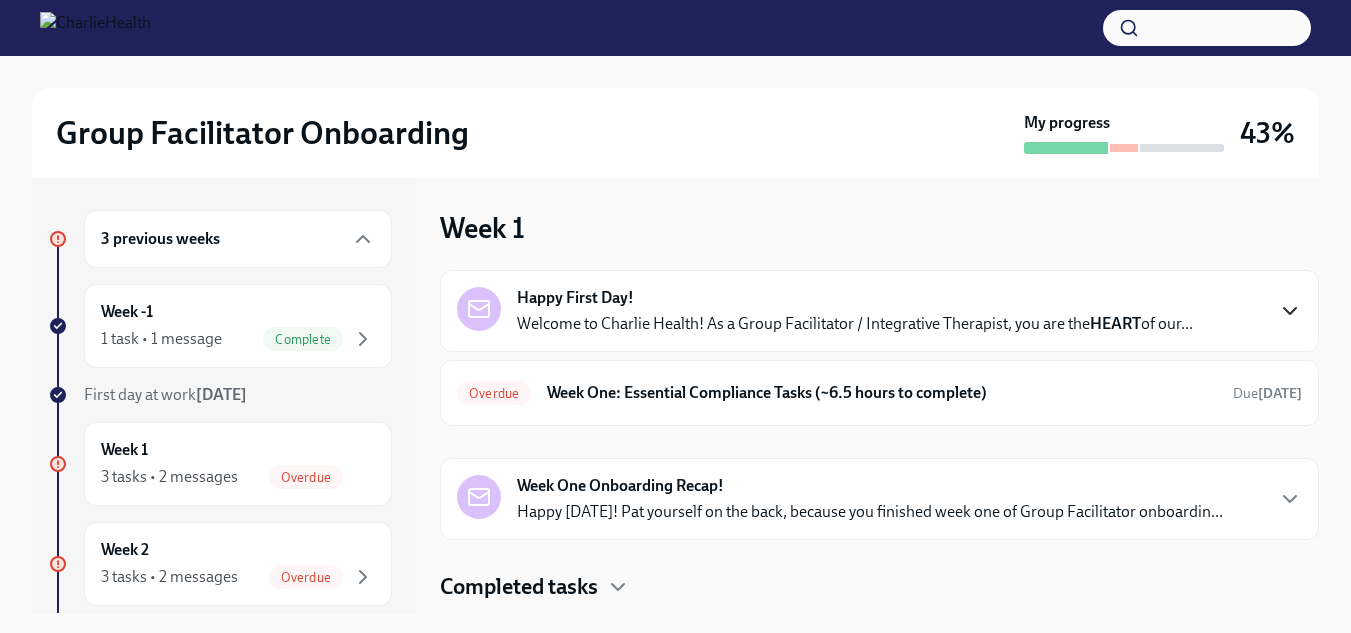 click 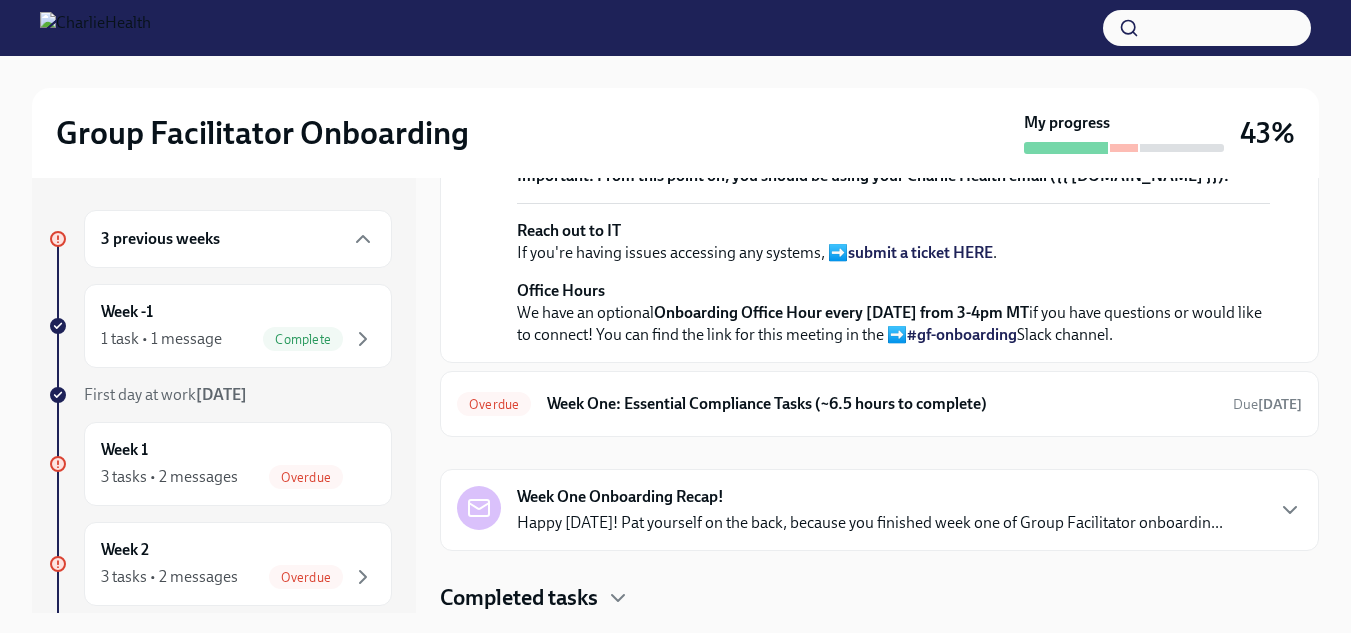 scroll, scrollTop: 864, scrollLeft: 0, axis: vertical 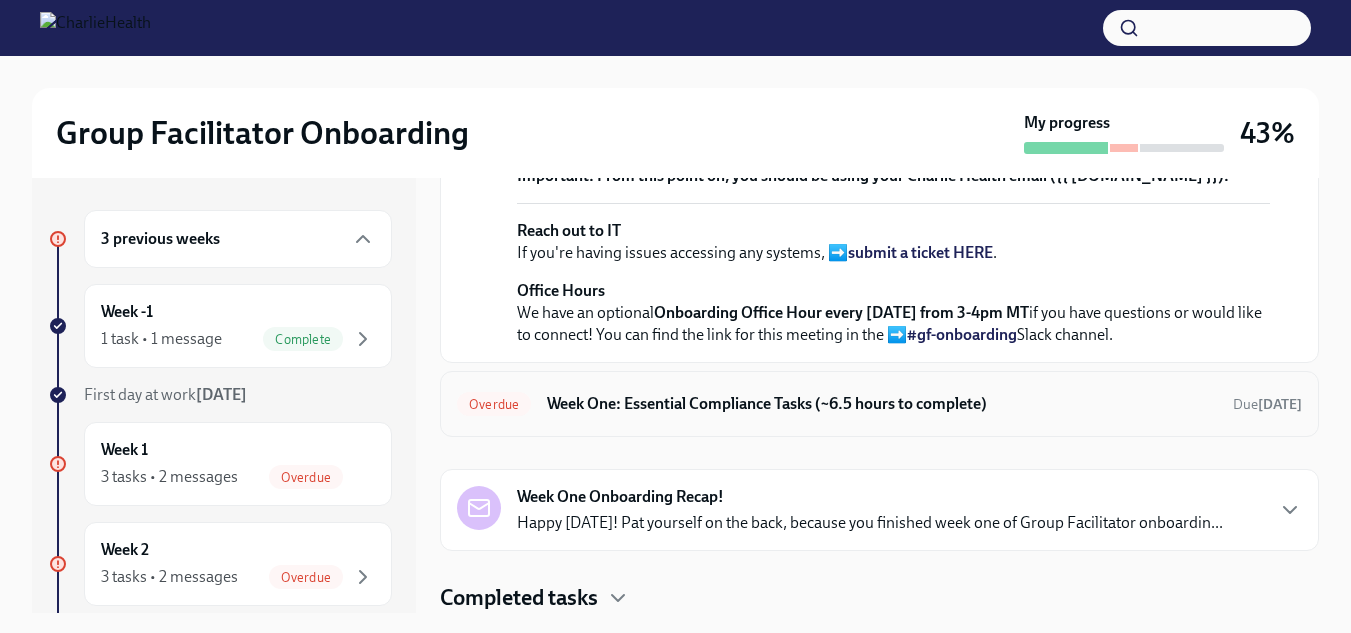 click on "Week One: Essential Compliance Tasks (~6.5 hours to complete)" at bounding box center (882, 404) 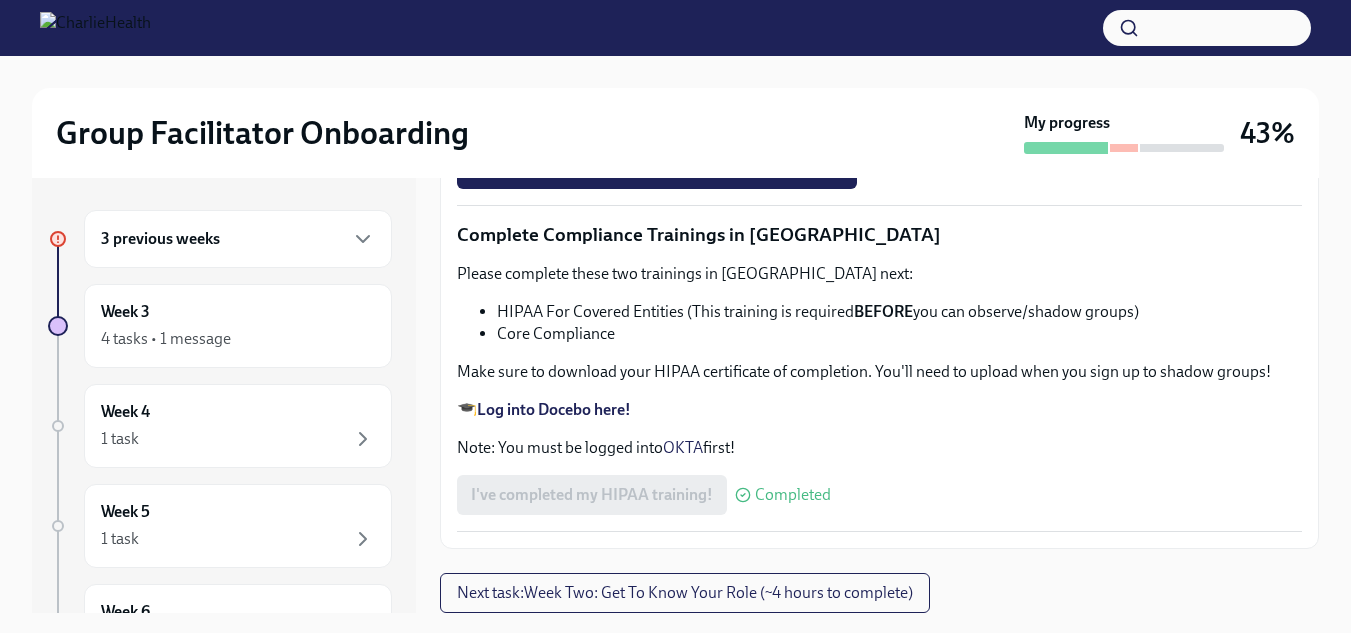 scroll, scrollTop: 4844, scrollLeft: 0, axis: vertical 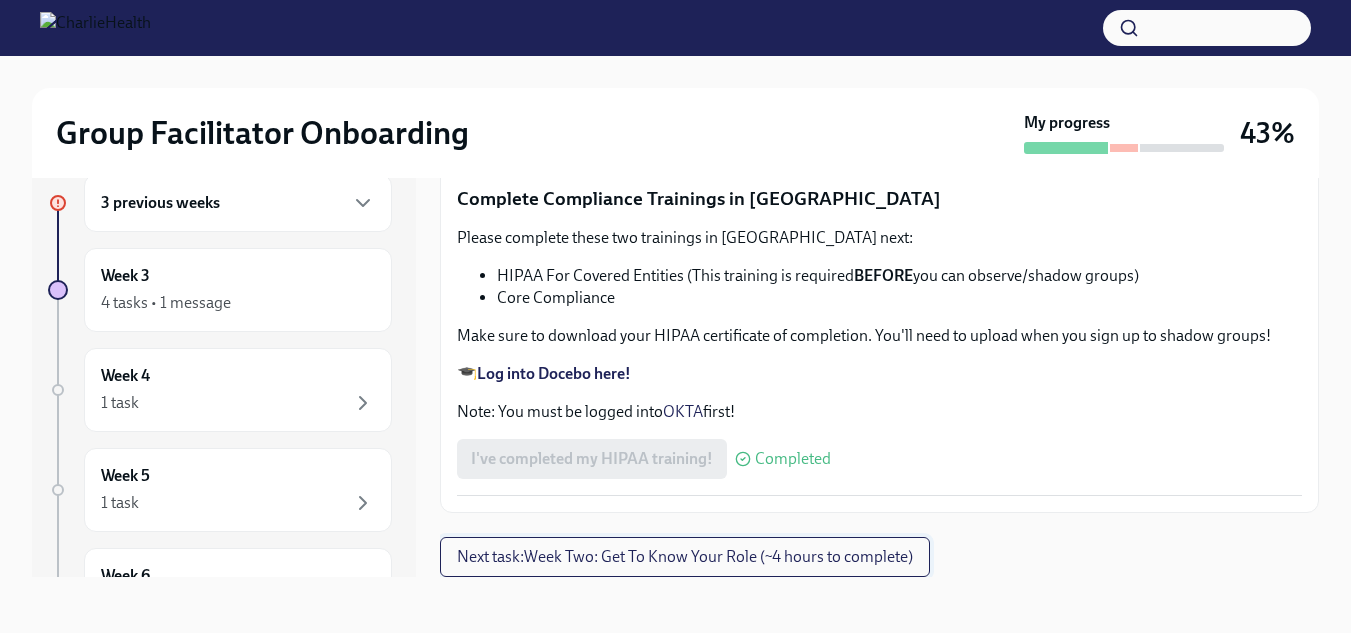 click on "Next task :  Week Two: Get To Know Your Role (~4 hours to complete)" at bounding box center [685, 557] 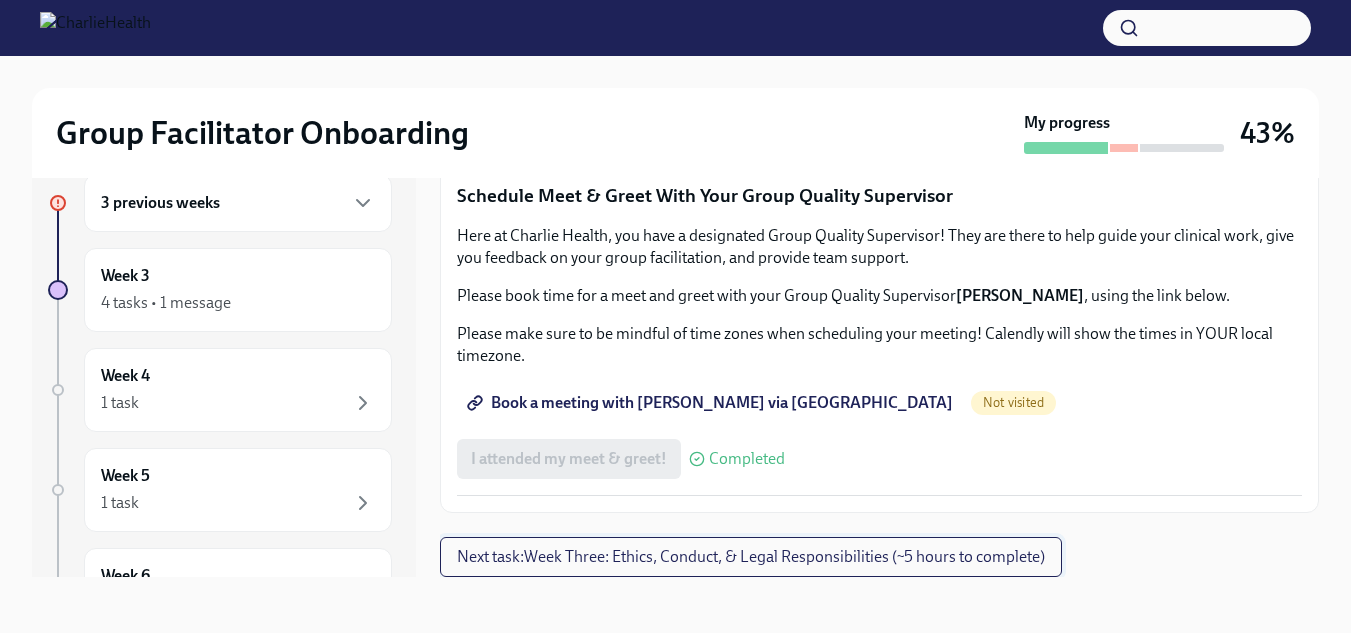 scroll, scrollTop: 2031, scrollLeft: 0, axis: vertical 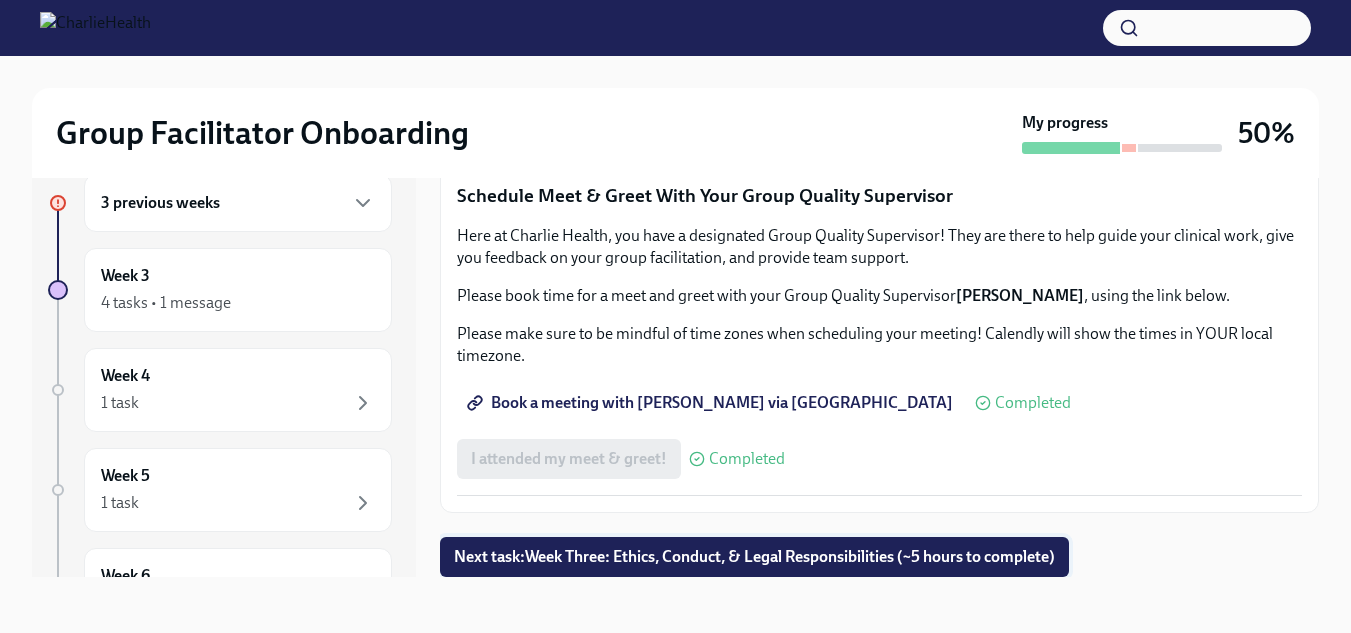 click on "Next task :  Week Three: Ethics, Conduct, & Legal Responsibilities (~5 hours to complete)" at bounding box center [754, 557] 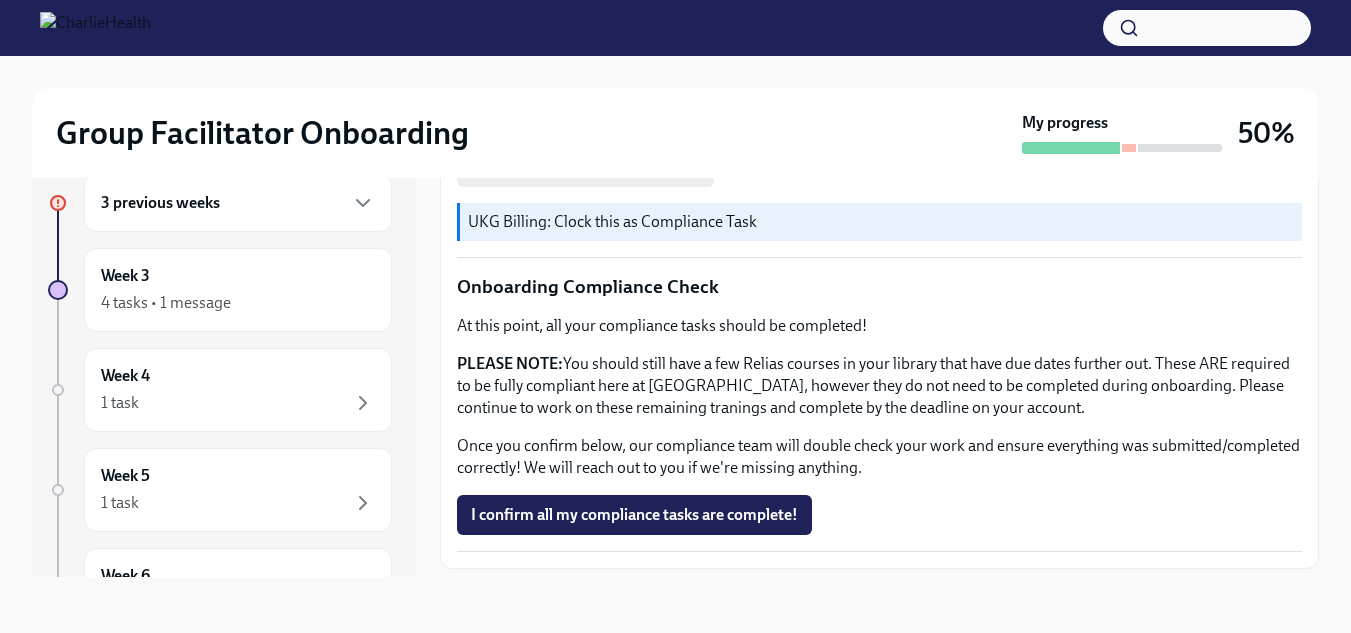 scroll, scrollTop: 1299, scrollLeft: 0, axis: vertical 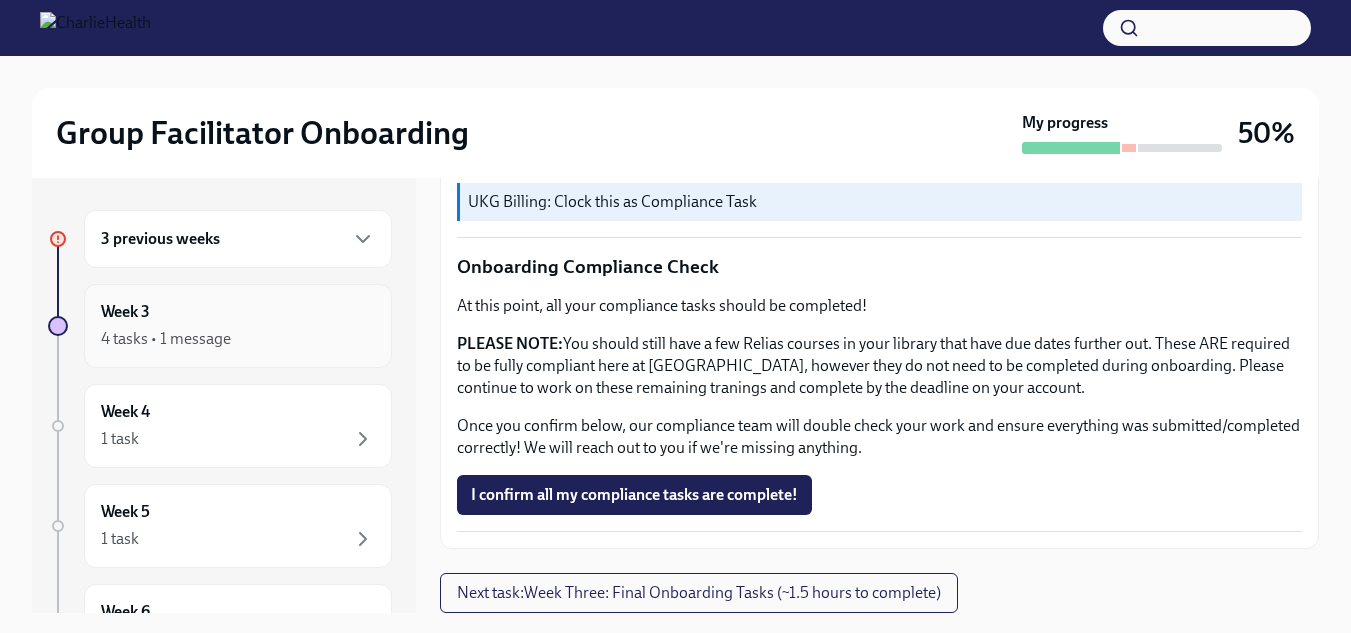 click on "Week 3 4 tasks • 1 message" at bounding box center (238, 326) 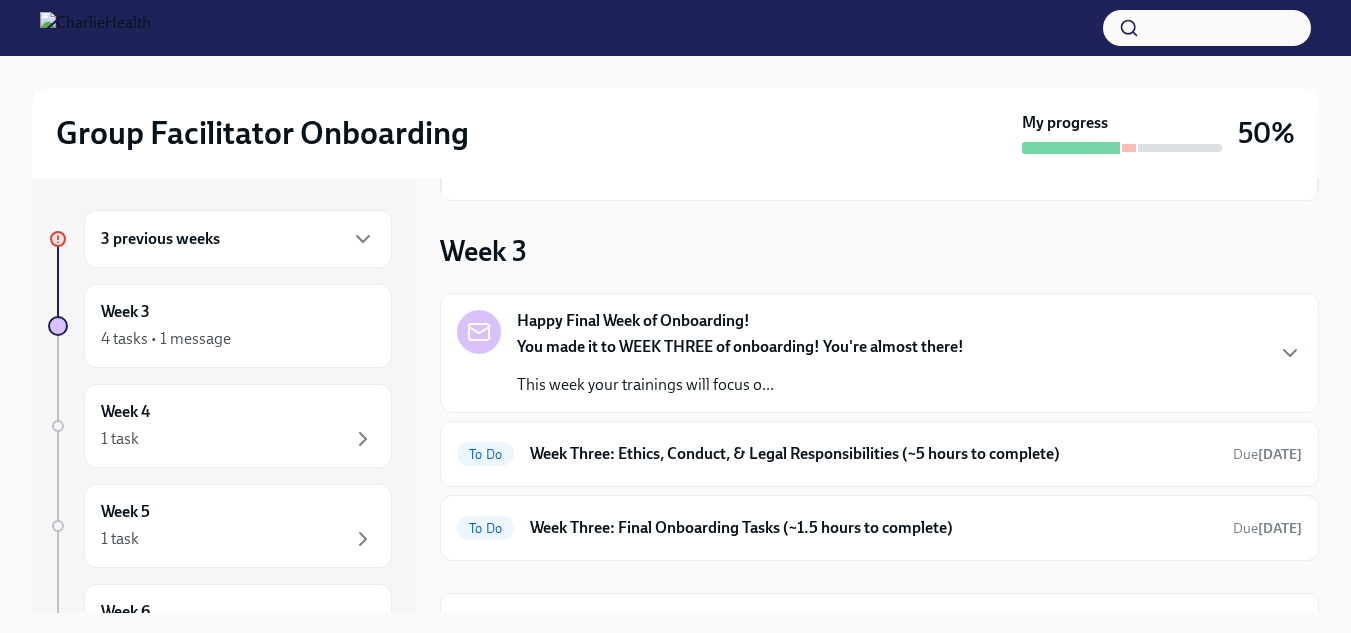 scroll, scrollTop: 145, scrollLeft: 0, axis: vertical 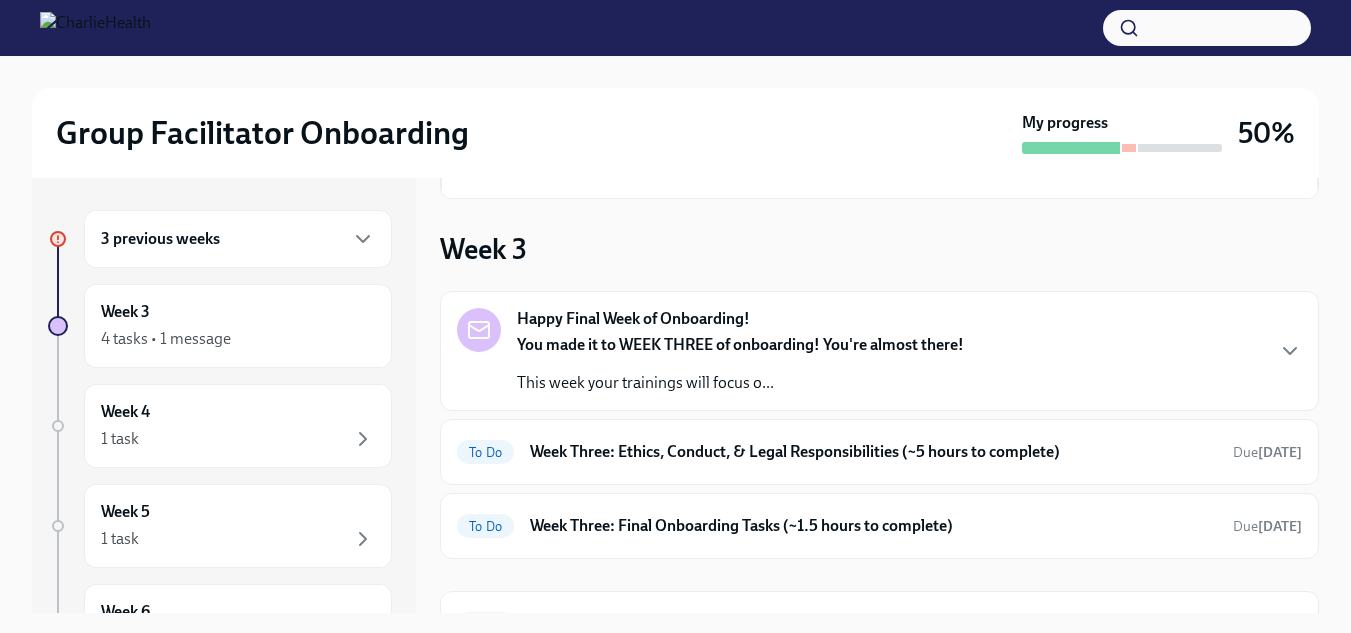 click 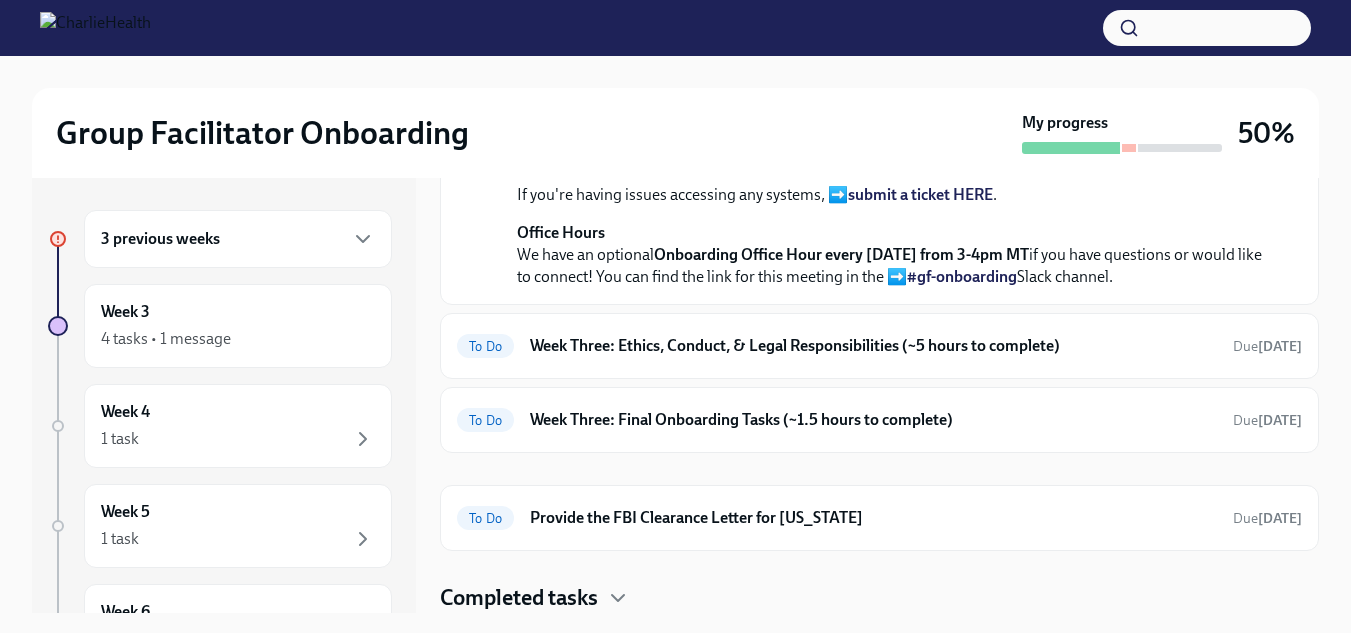 scroll, scrollTop: 1049, scrollLeft: 0, axis: vertical 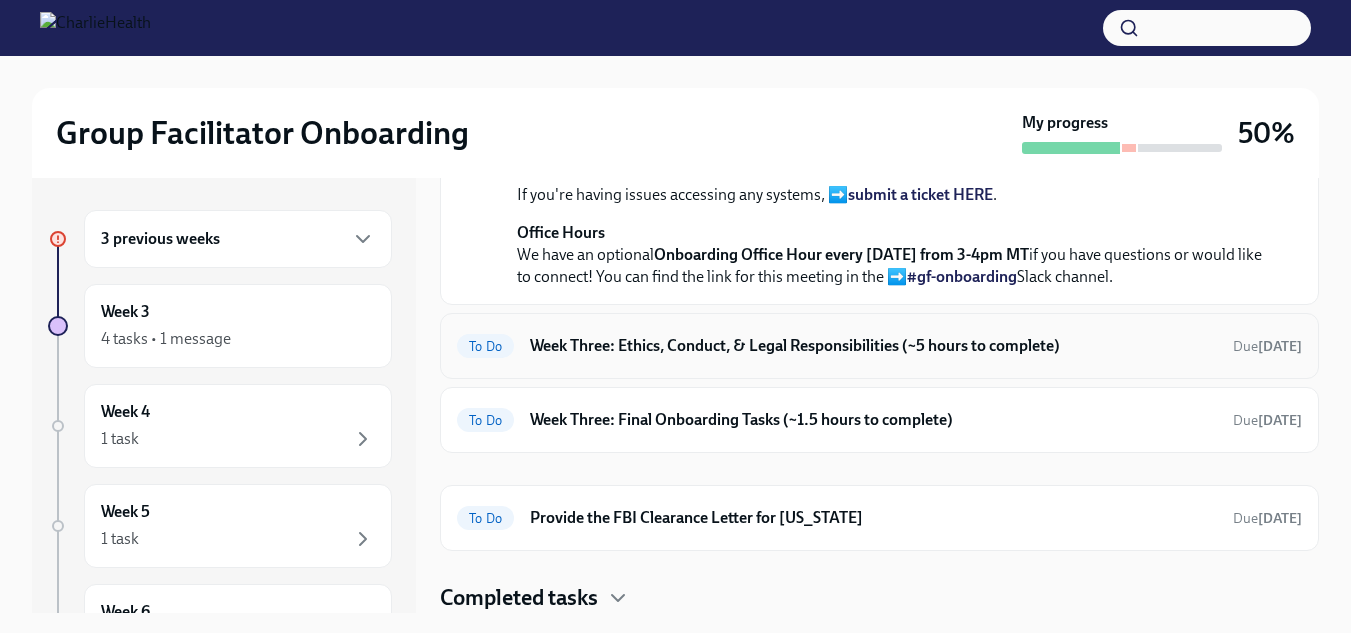 click on "To Do Week Three: Ethics, Conduct, & Legal Responsibilities (~5 hours to complete) Due  in 4 days" at bounding box center (879, 346) 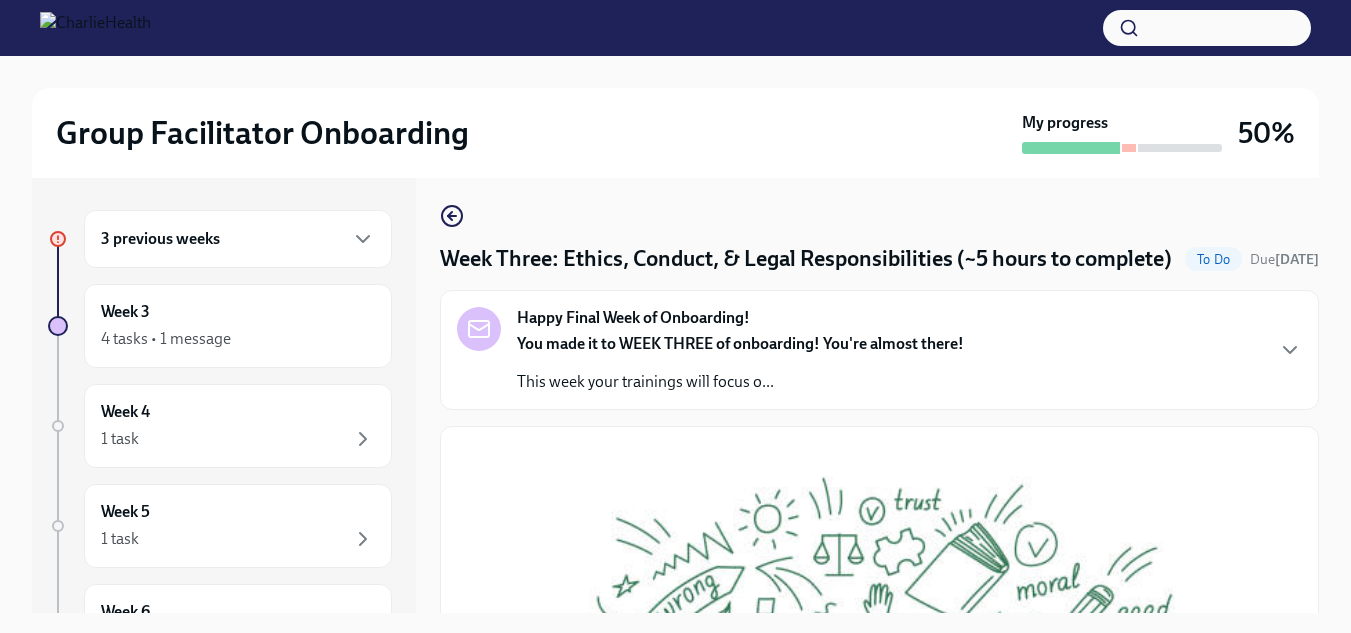 scroll, scrollTop: 0, scrollLeft: 0, axis: both 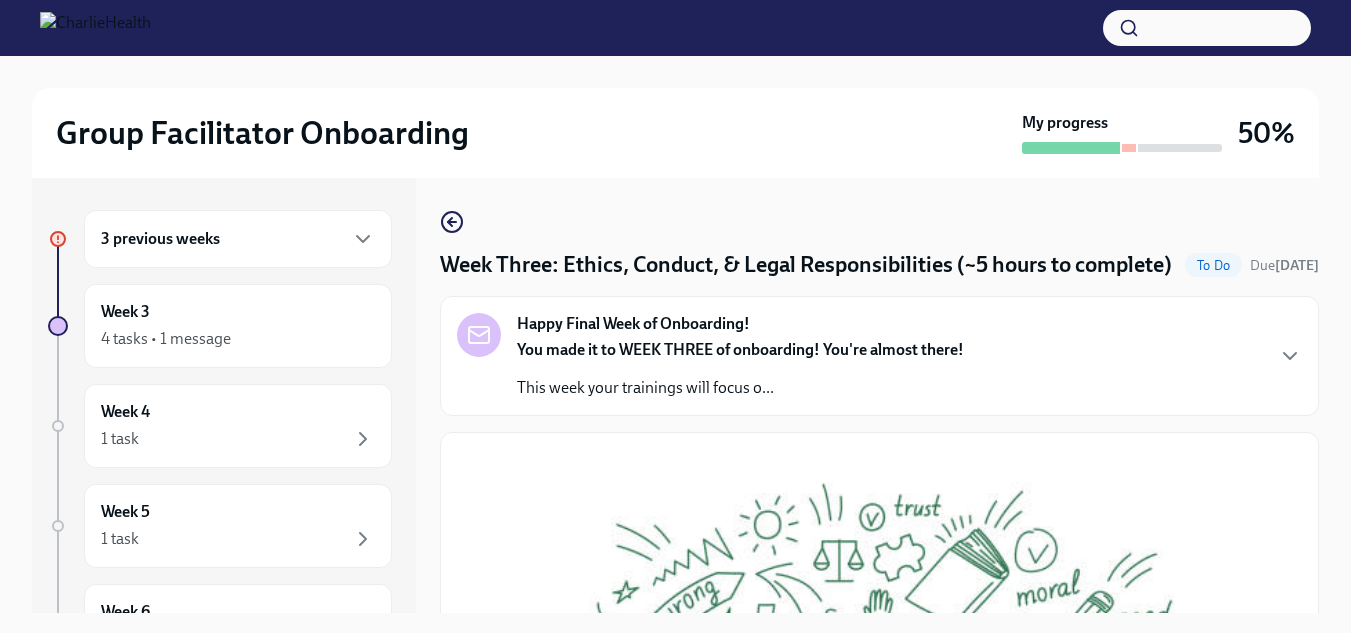 click on "3 previous weeks" at bounding box center [160, 239] 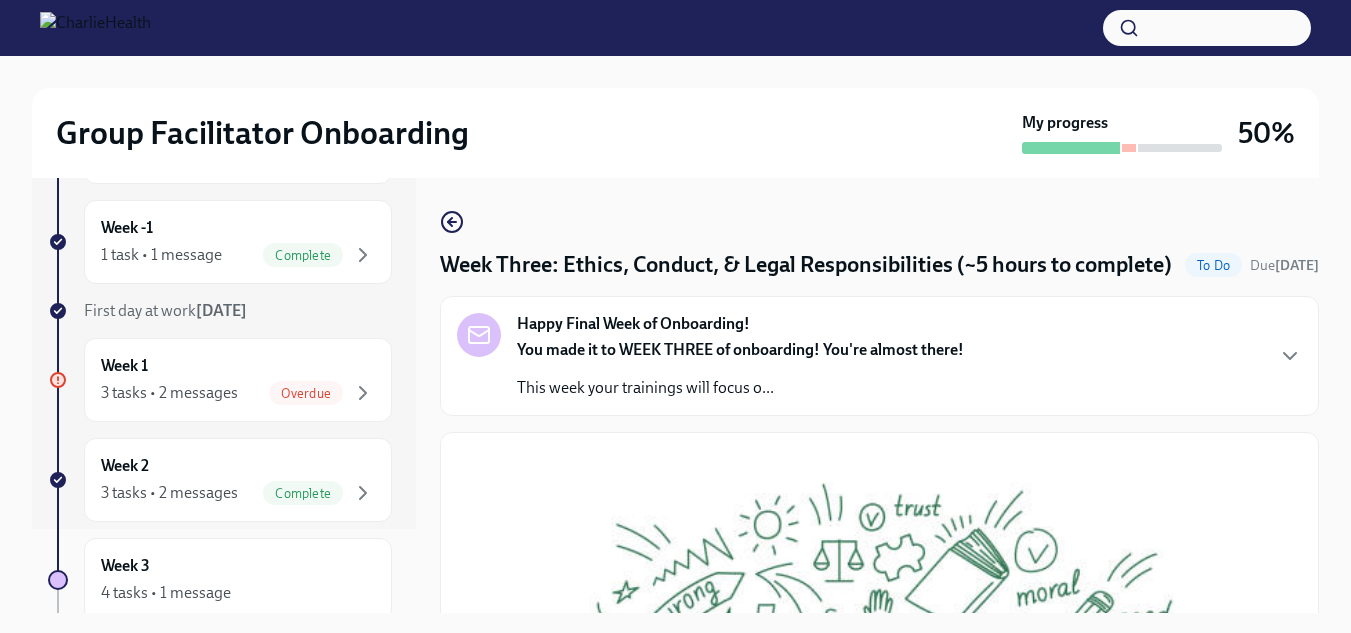 scroll, scrollTop: 89, scrollLeft: 0, axis: vertical 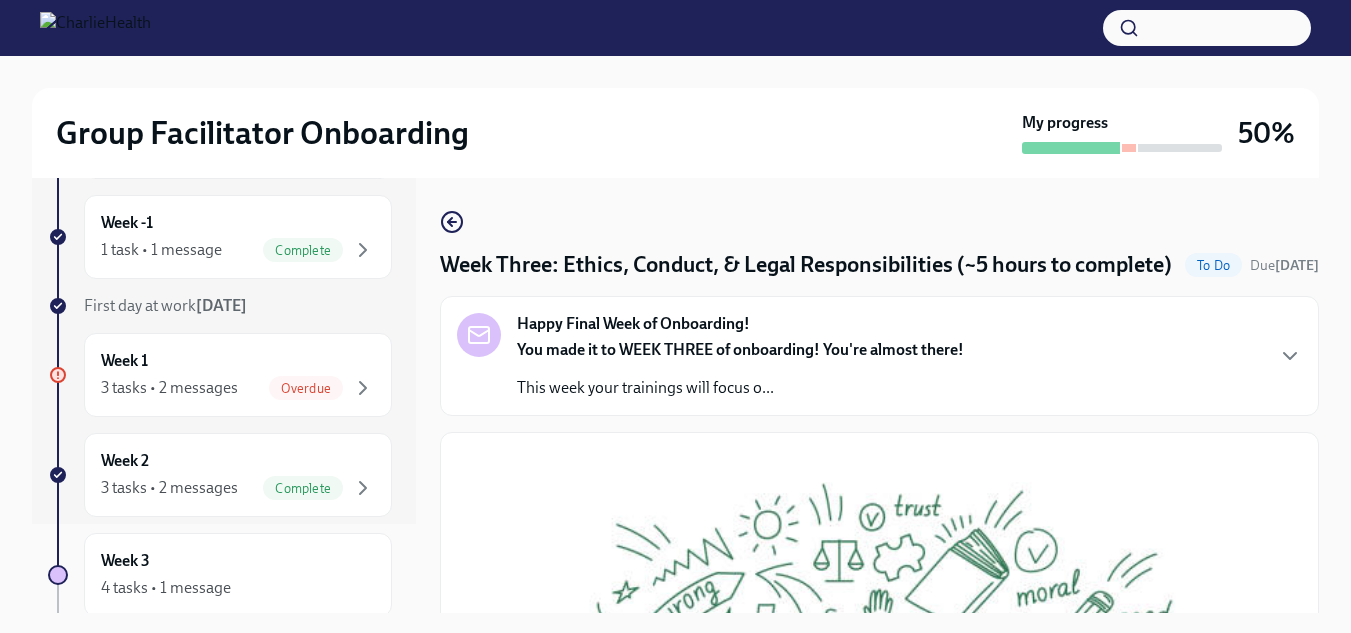click 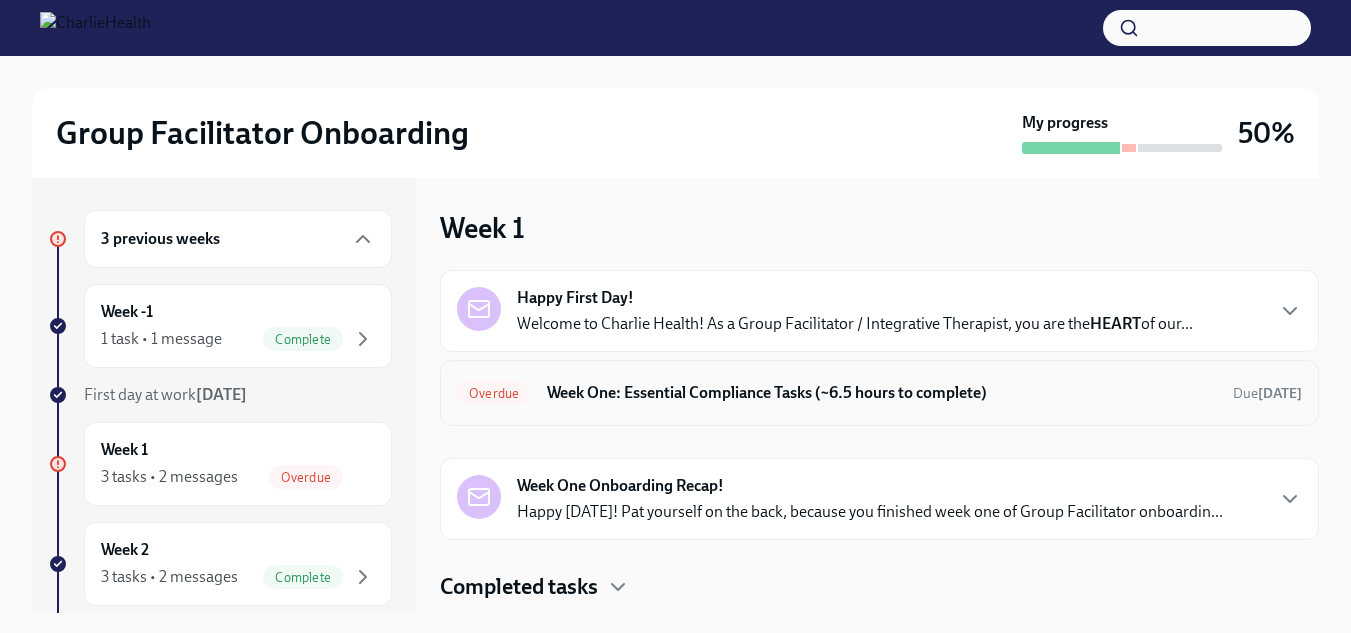 click on "Week One: Essential Compliance Tasks (~6.5 hours to complete)" at bounding box center (882, 393) 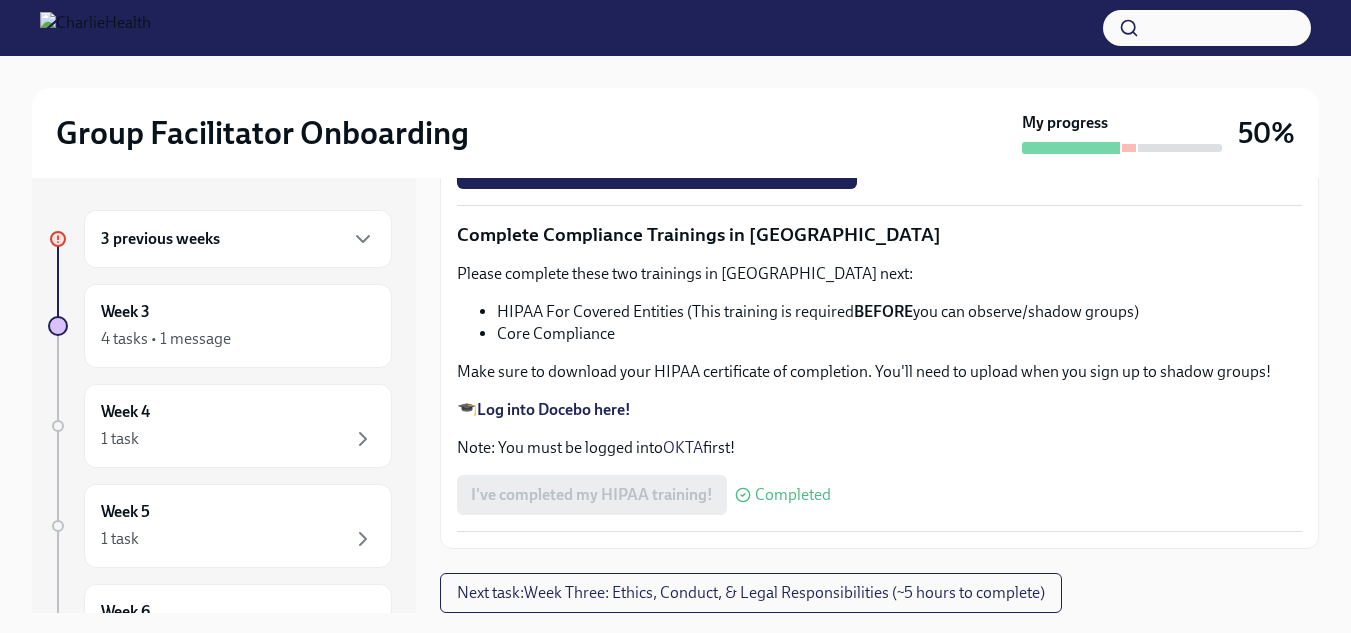 scroll, scrollTop: 4844, scrollLeft: 0, axis: vertical 